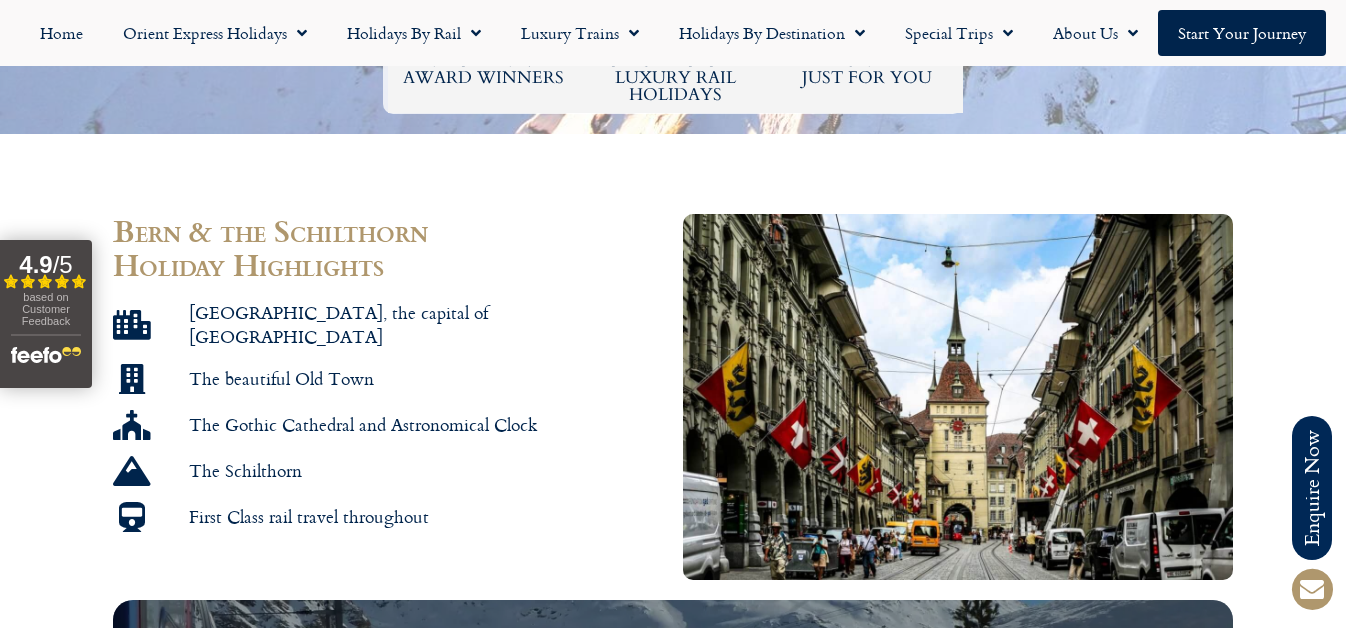 scroll, scrollTop: 0, scrollLeft: 0, axis: both 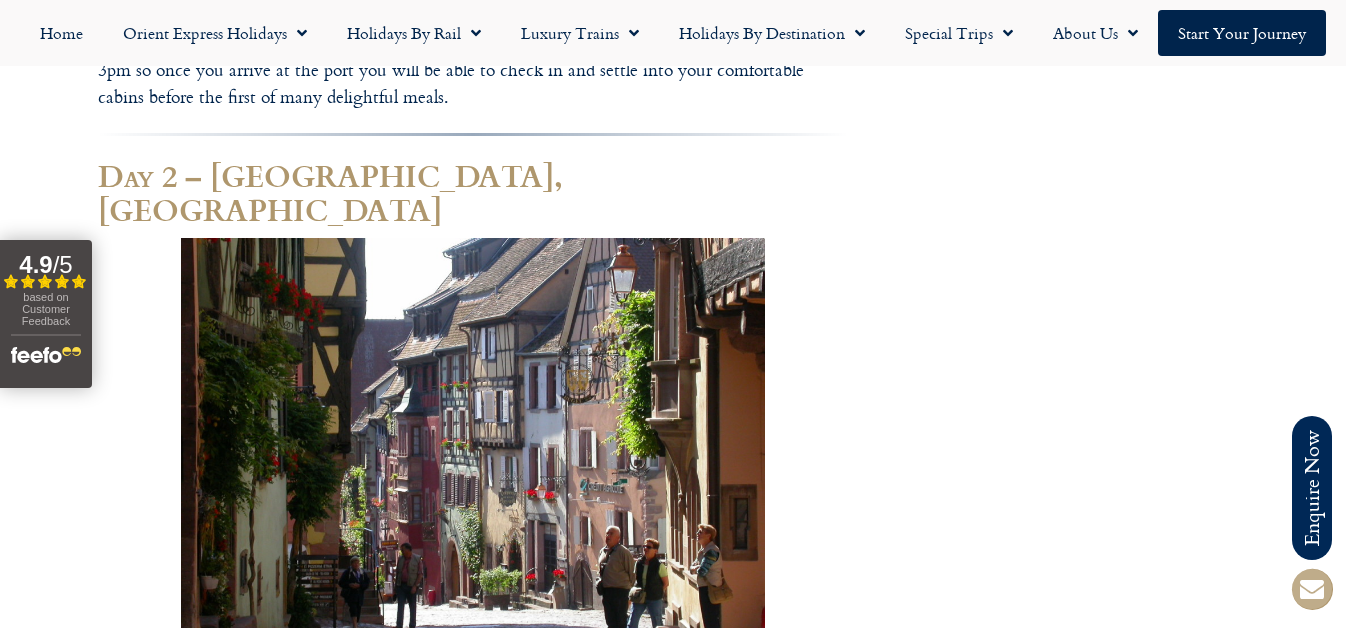 click at bounding box center [1312, 589] 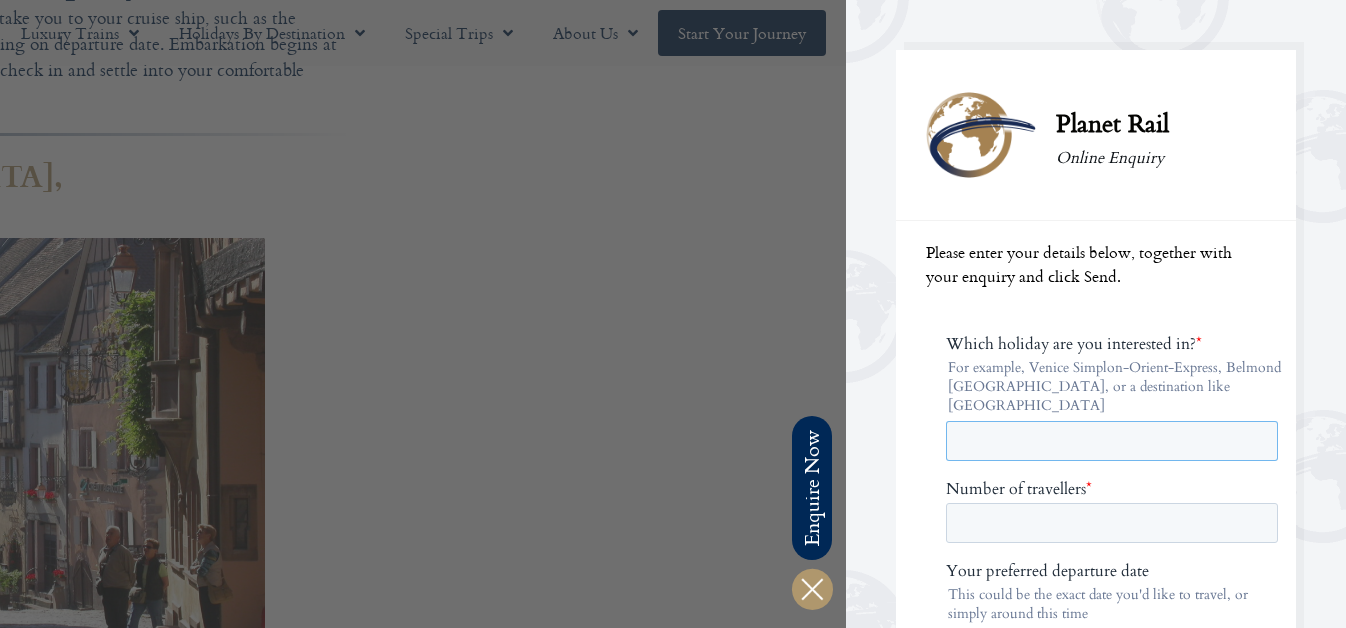 click on "Which holiday are you interested in? *" at bounding box center [1112, 441] 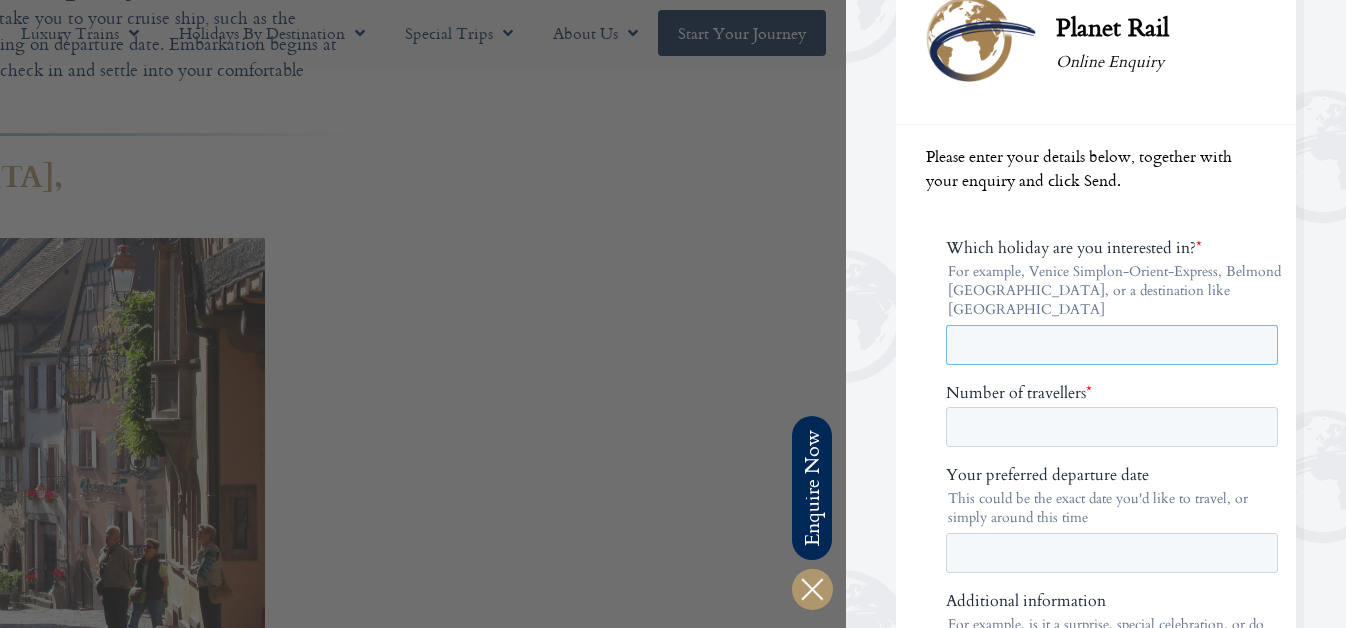 scroll, scrollTop: 95, scrollLeft: 0, axis: vertical 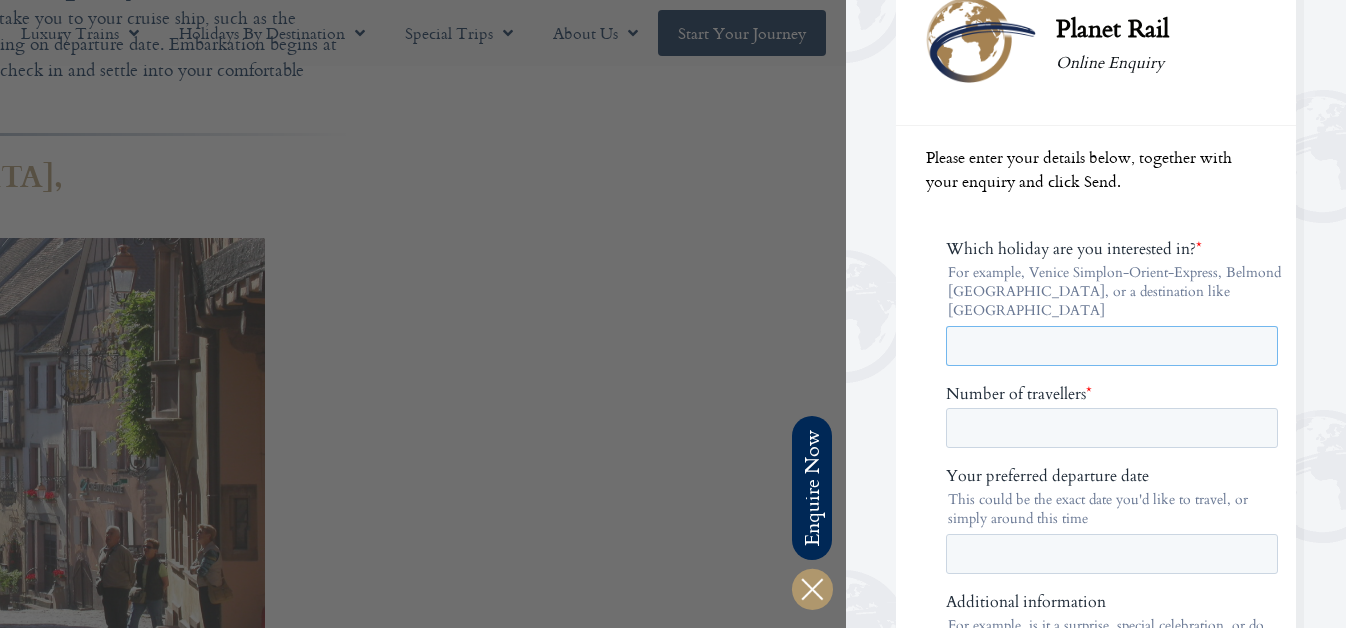 type on "**********" 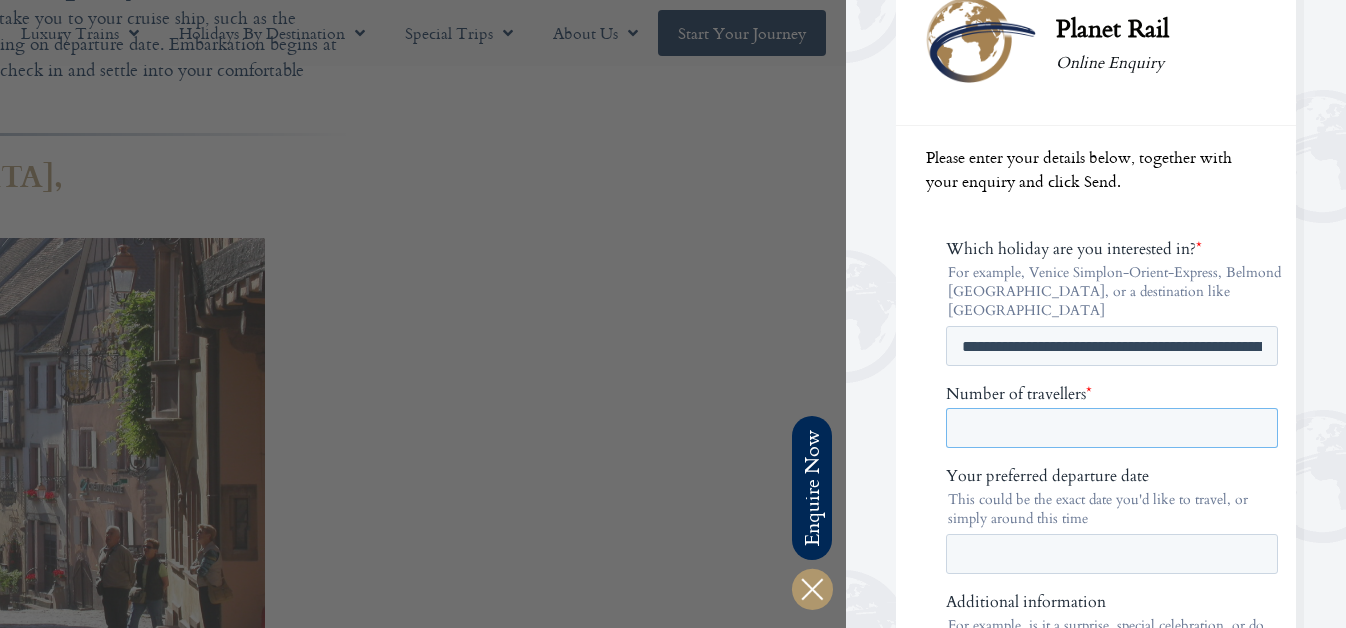 click on "Number of travellers *" at bounding box center [1112, 428] 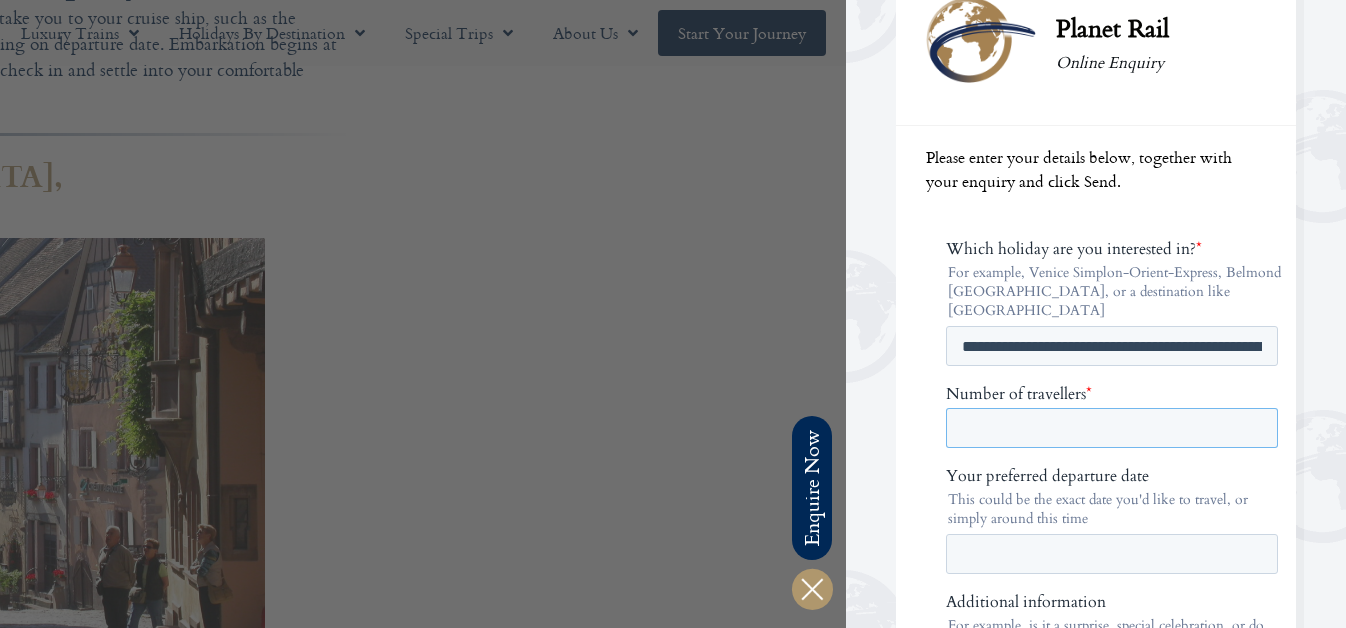 type on "*" 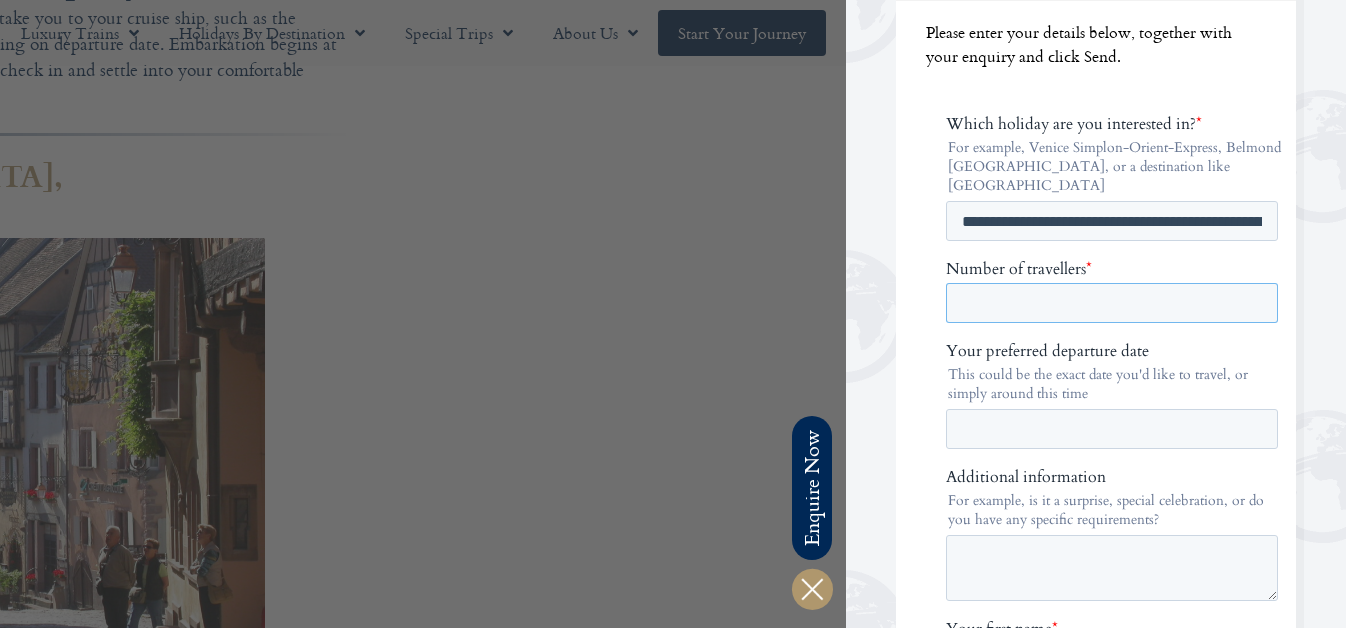 scroll, scrollTop: 225, scrollLeft: 0, axis: vertical 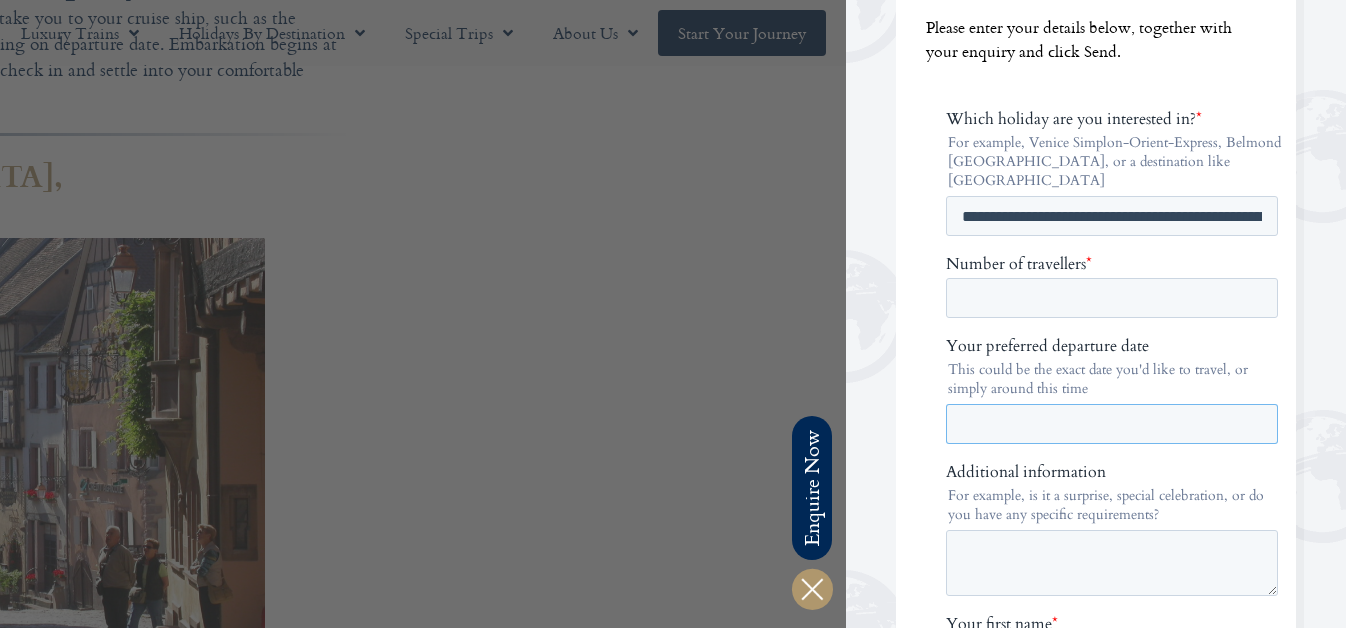 click on "Your preferred departure date" at bounding box center (1112, 424) 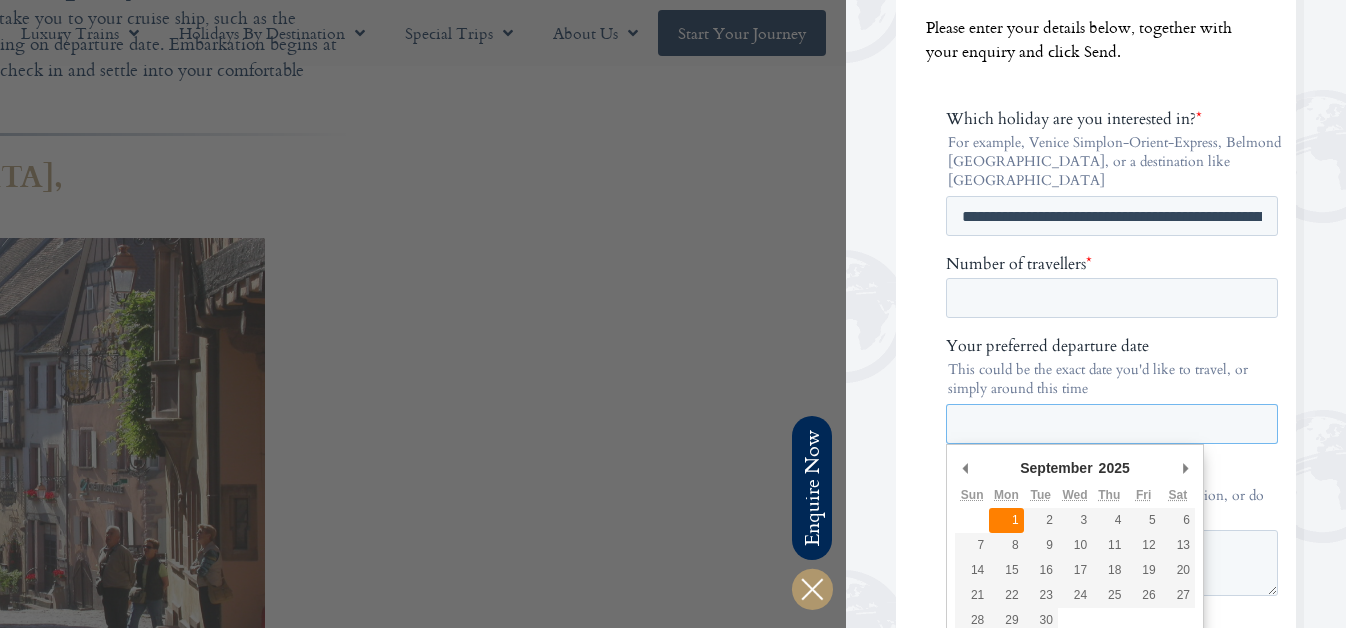 type on "2025-09-01" 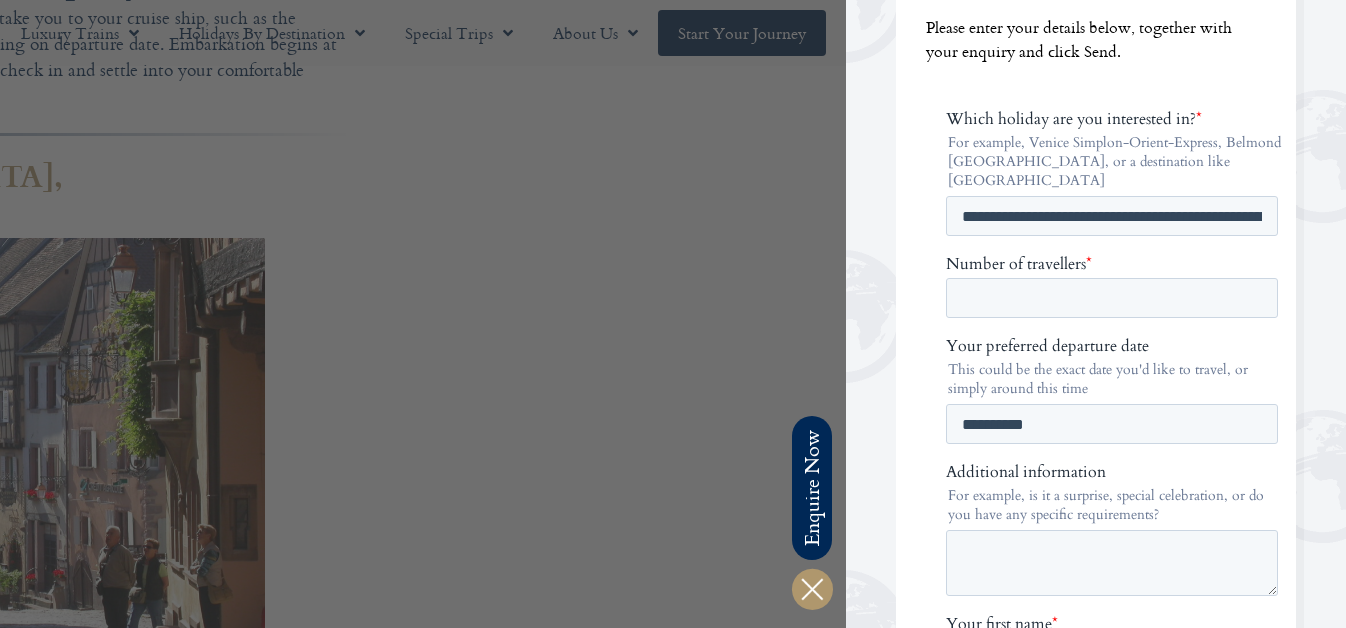 type on "**********" 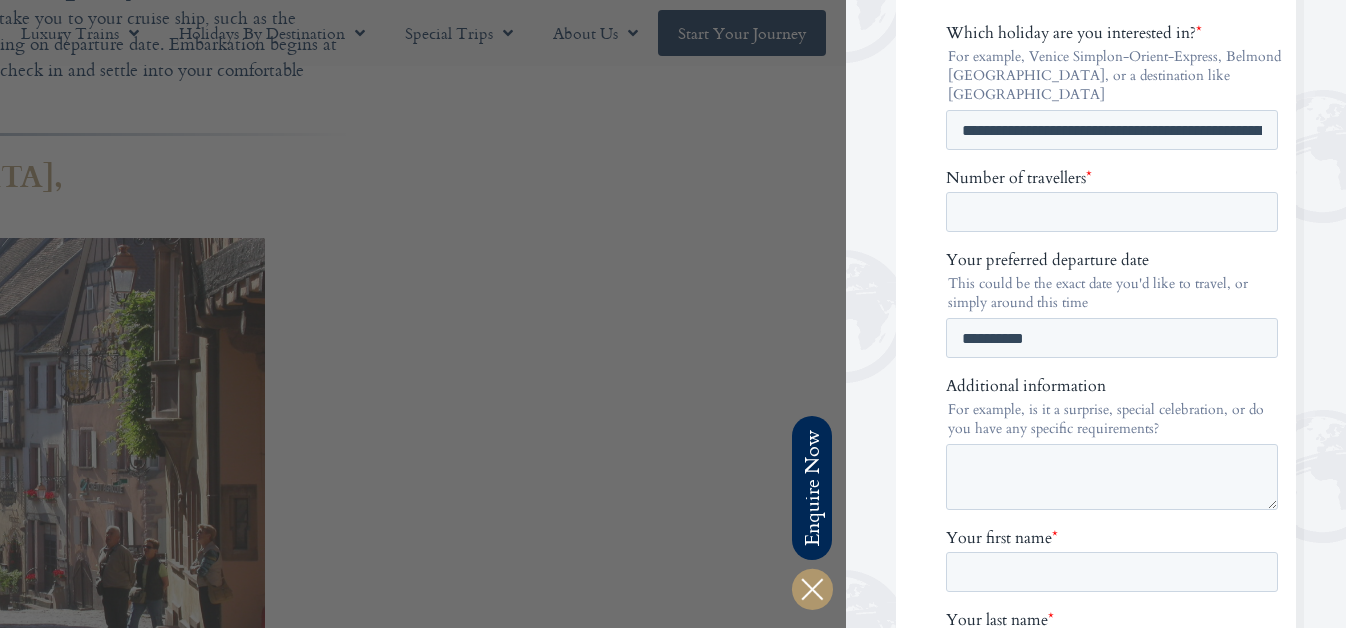 scroll, scrollTop: 323, scrollLeft: 0, axis: vertical 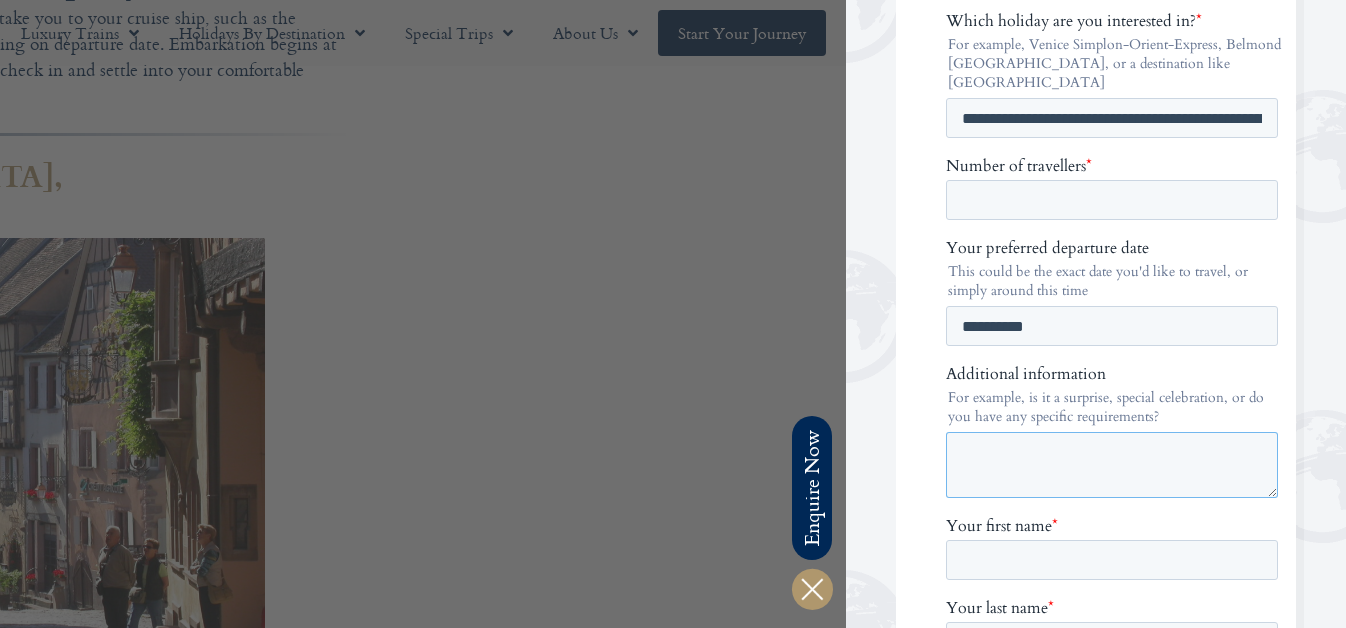 click on "Additional information" at bounding box center [1112, 465] 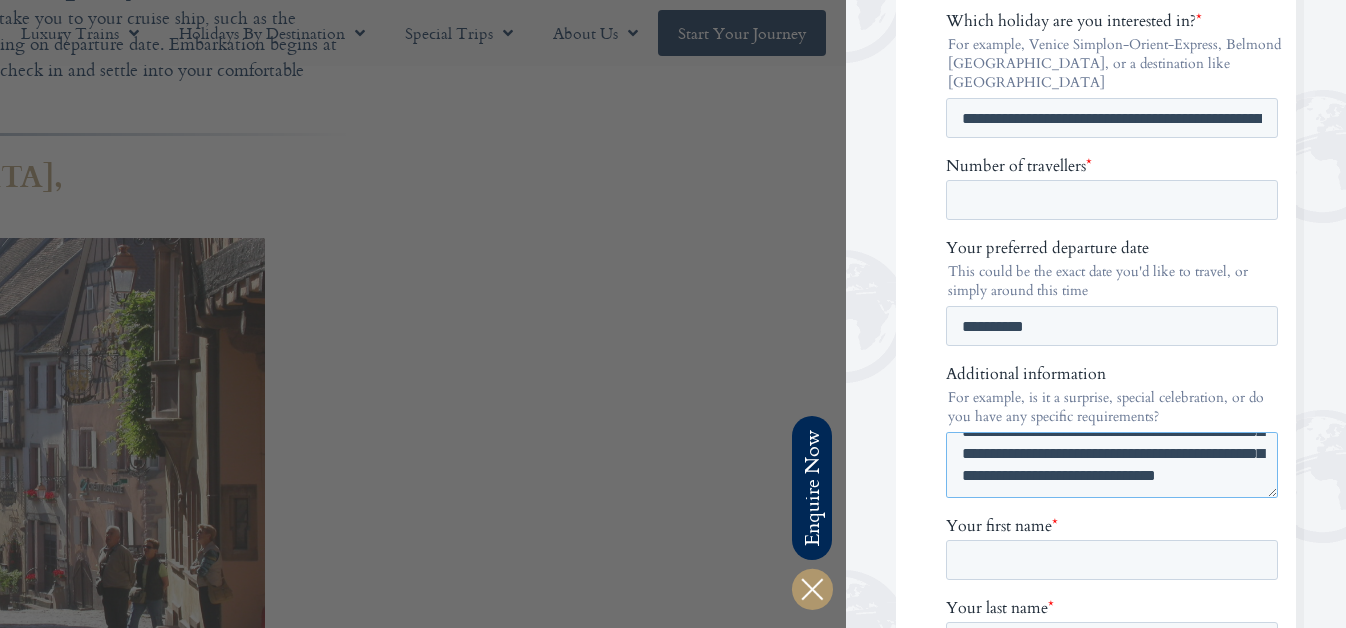 scroll, scrollTop: 0, scrollLeft: 0, axis: both 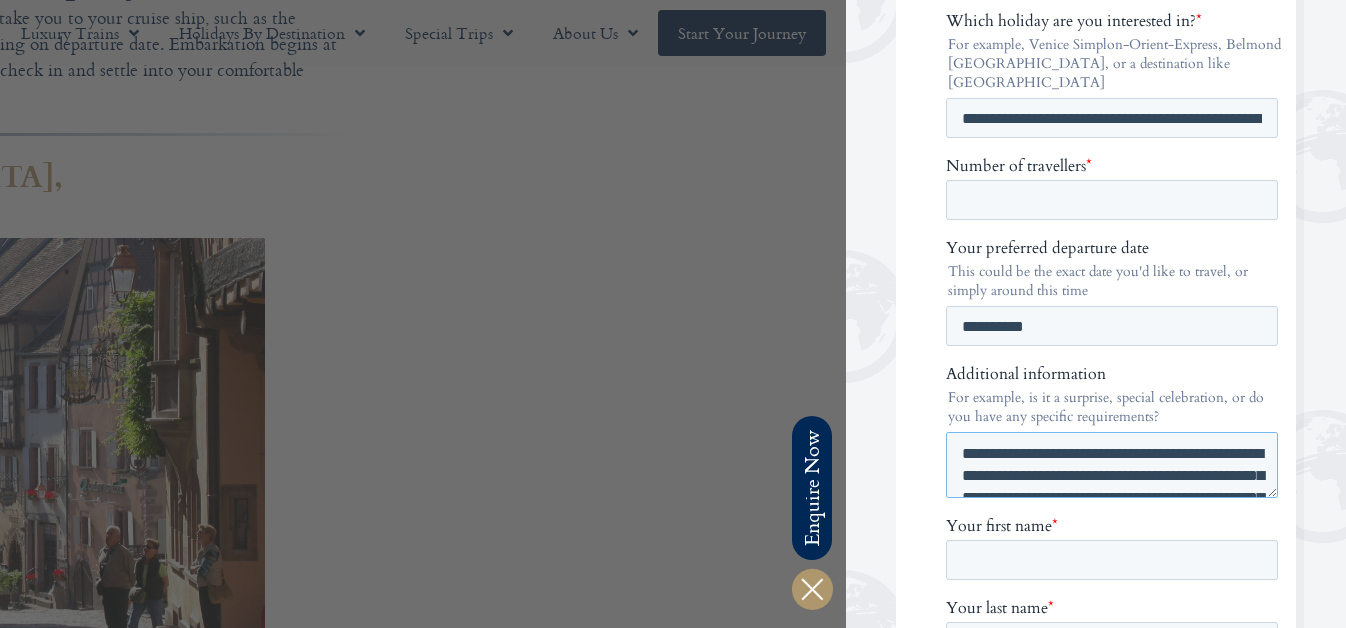 drag, startPoint x: 1183, startPoint y: 459, endPoint x: 873, endPoint y: 409, distance: 314.00638 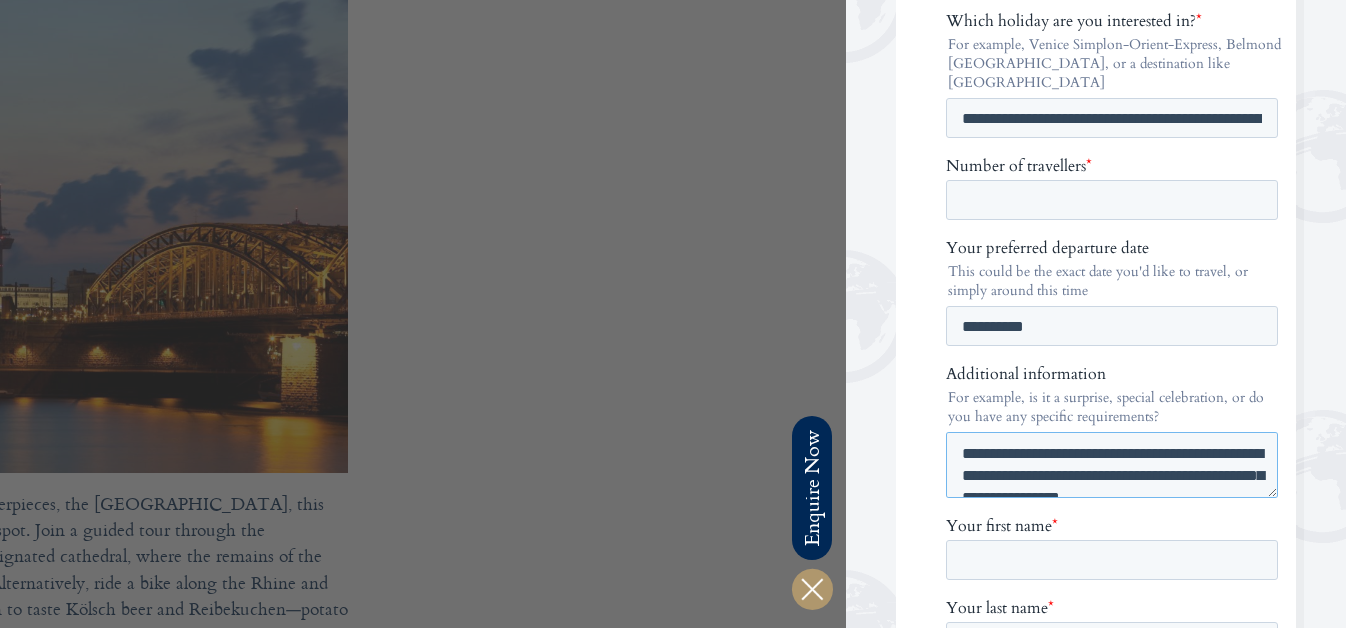 scroll, scrollTop: 6698, scrollLeft: 0, axis: vertical 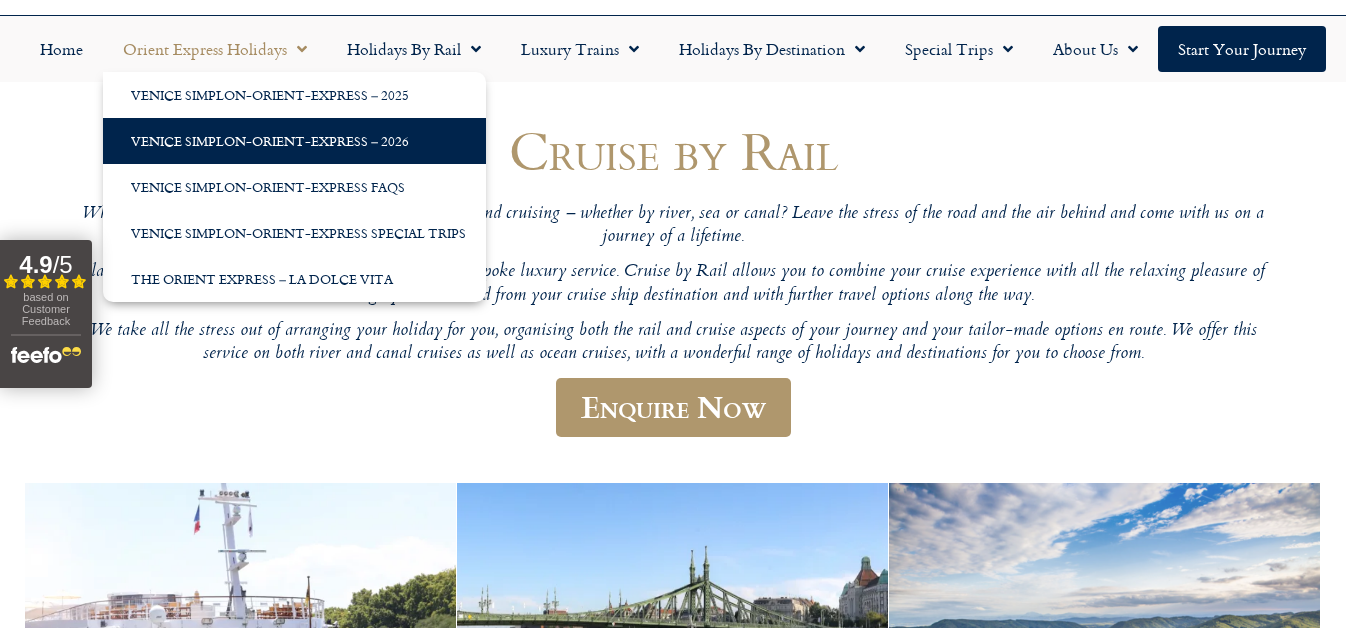 click on "Venice Simplon-Orient-Express – 2026" 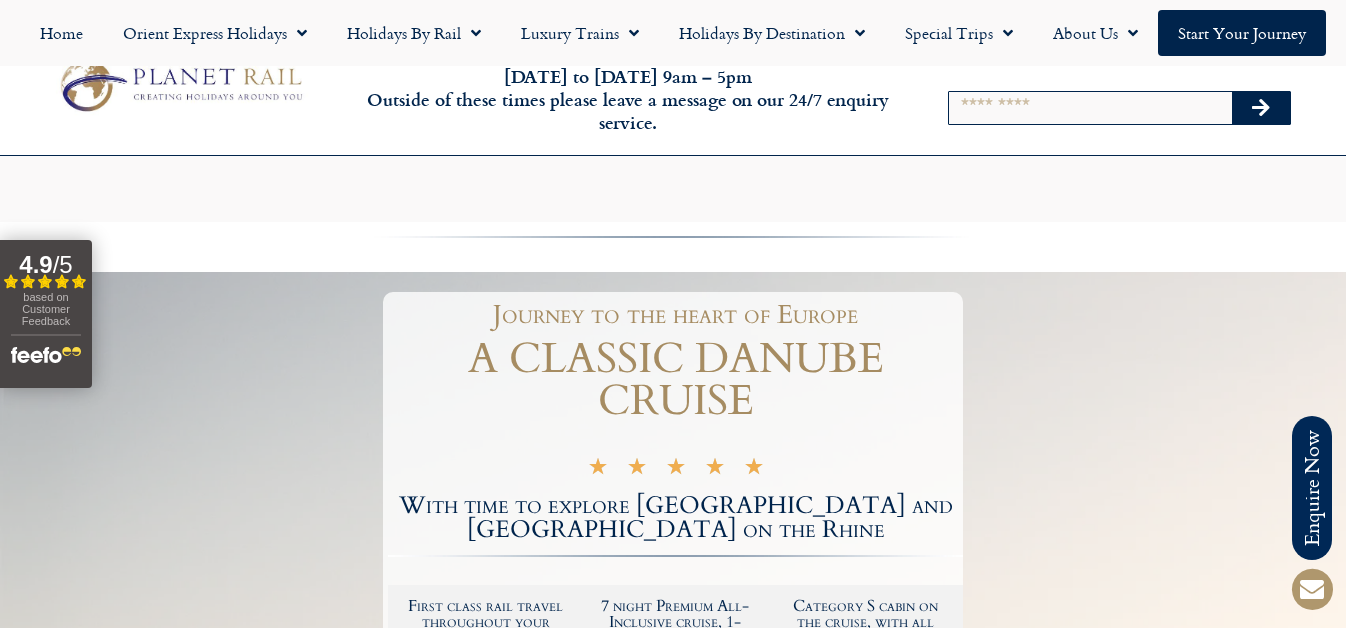 scroll, scrollTop: 959, scrollLeft: 0, axis: vertical 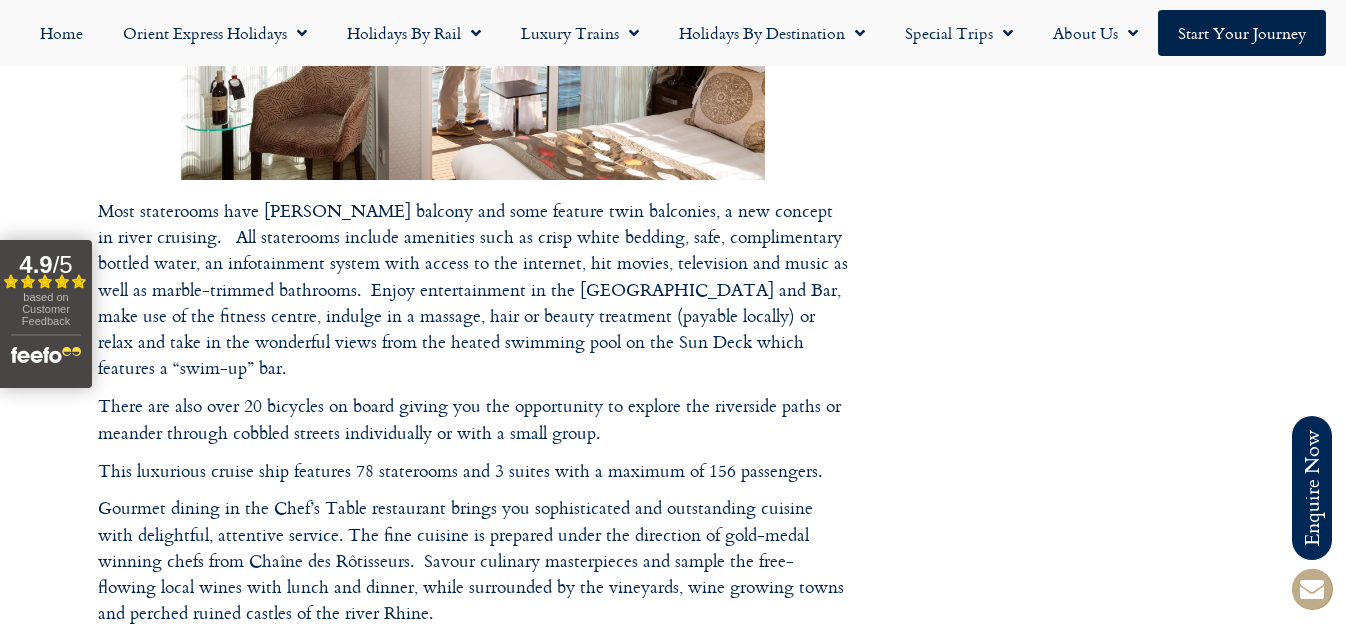 click at bounding box center [1312, 589] 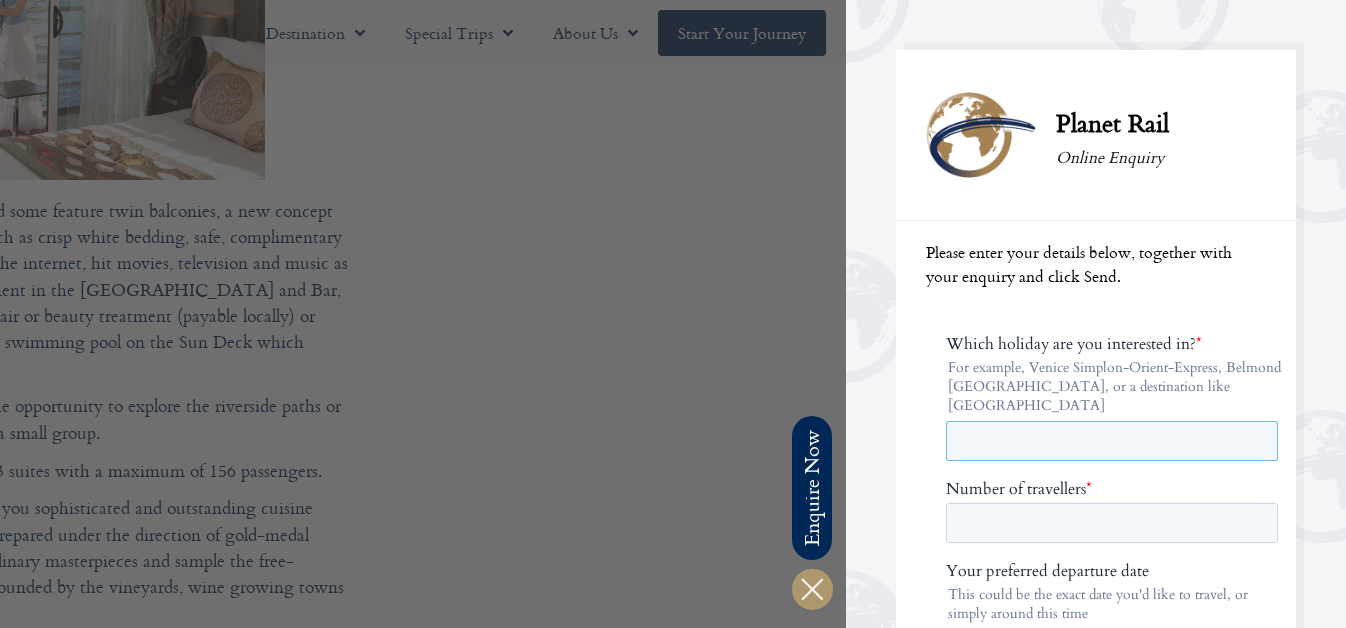 click on "Which holiday are you interested in? *" at bounding box center [1112, 441] 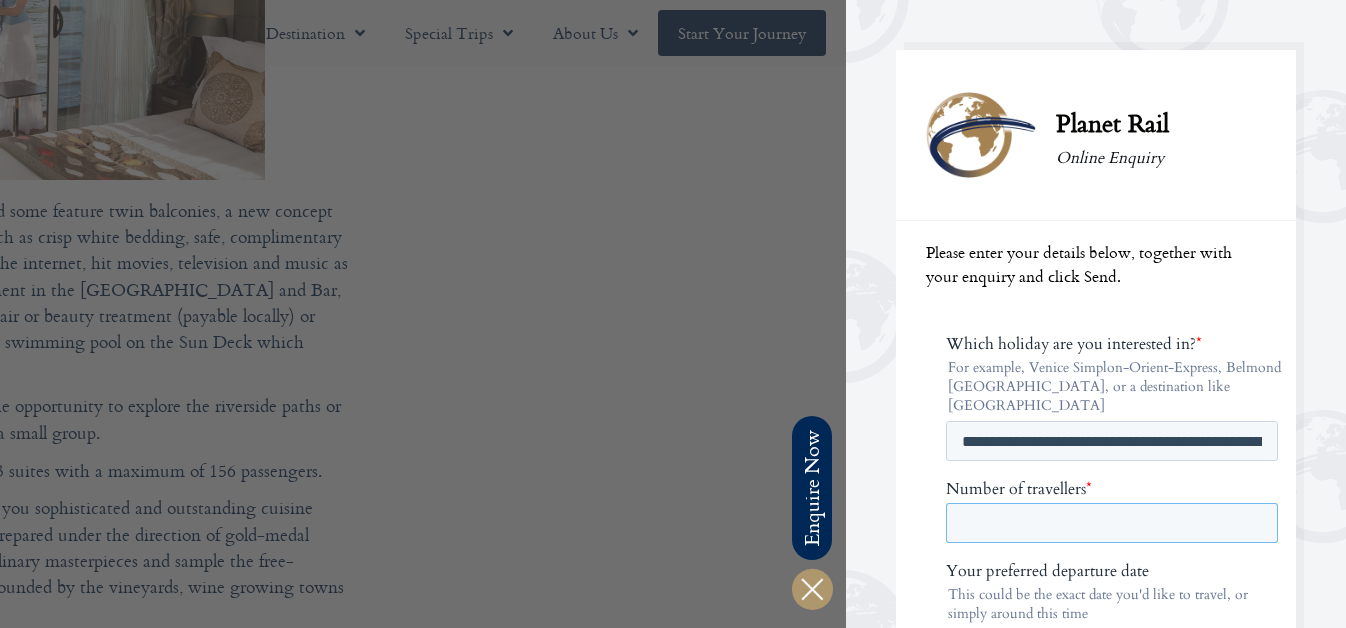 click on "Number of travellers *" at bounding box center [1112, 523] 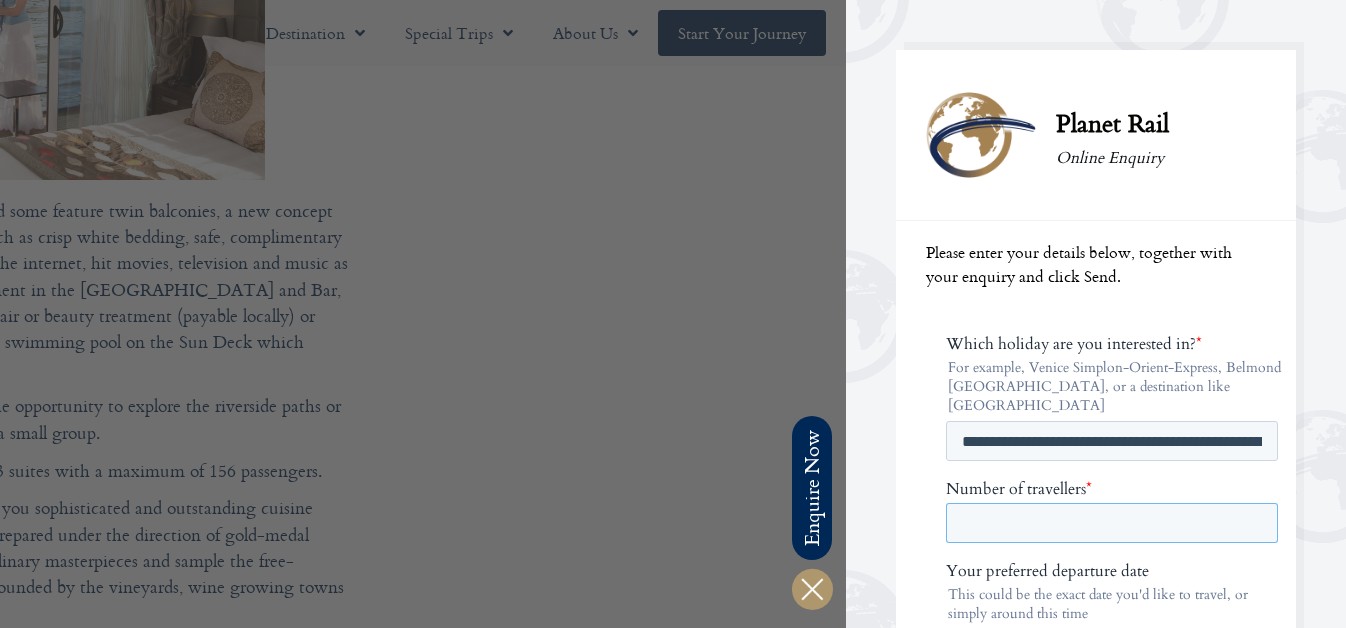 type on "*" 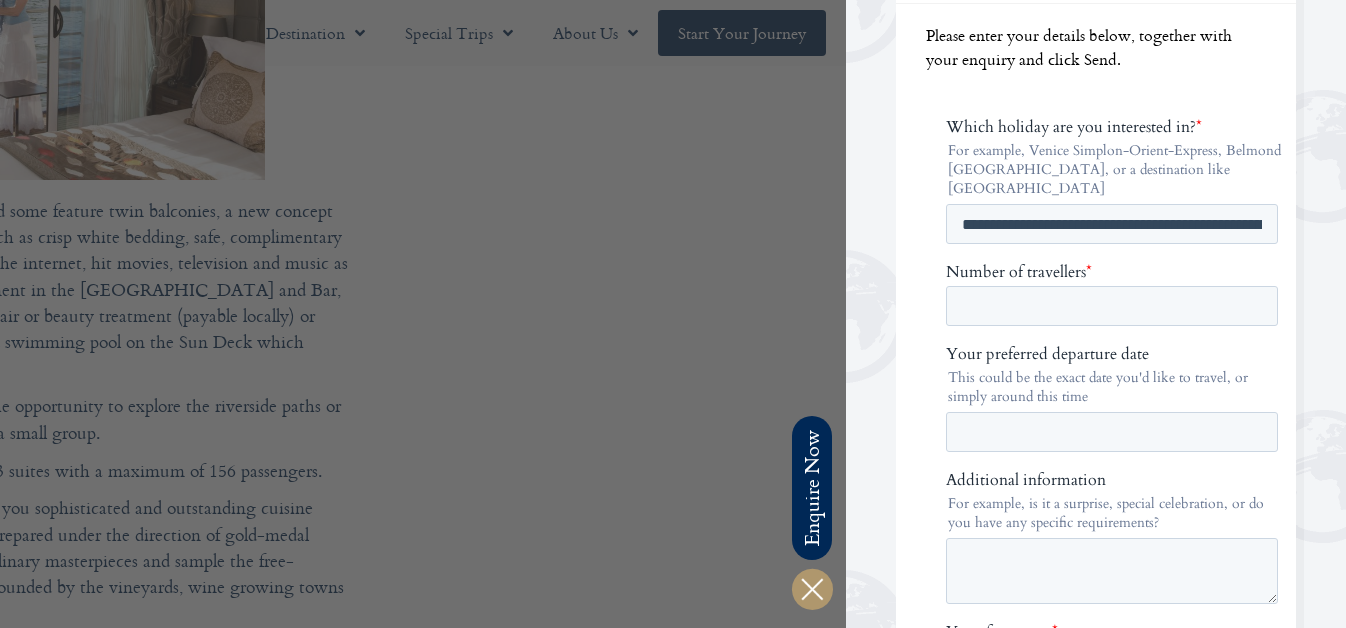 scroll, scrollTop: 401, scrollLeft: 0, axis: vertical 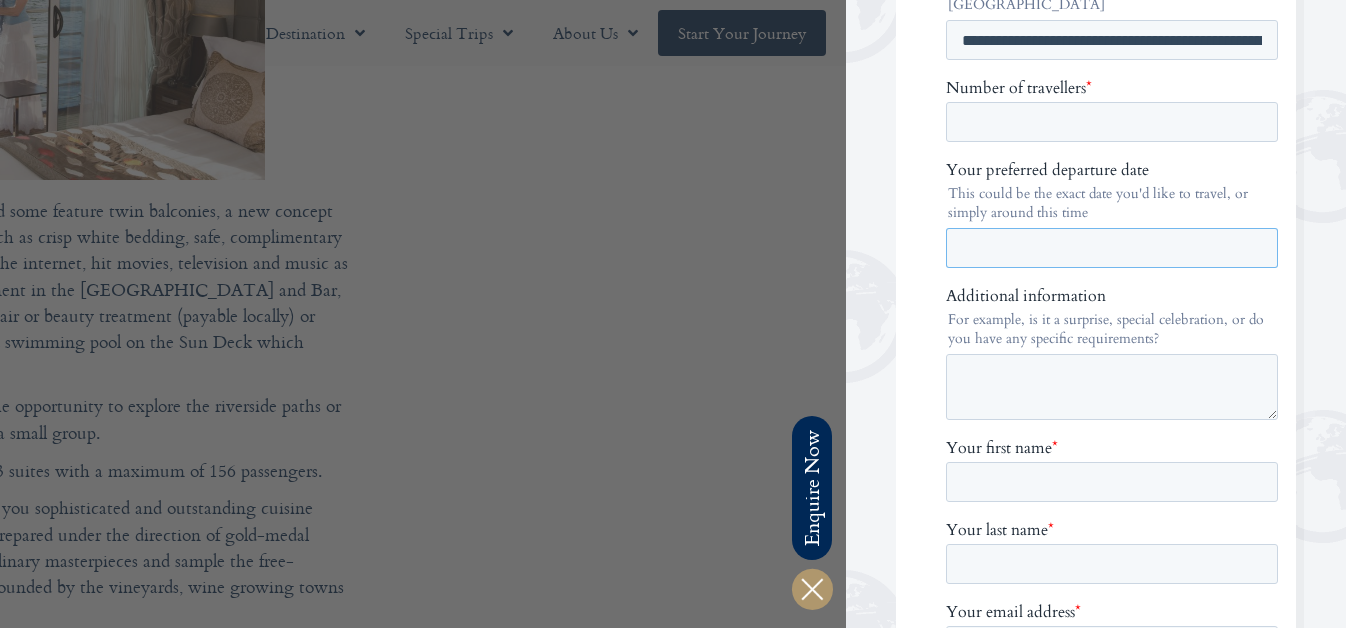 click on "Your preferred departure date" at bounding box center [1112, 248] 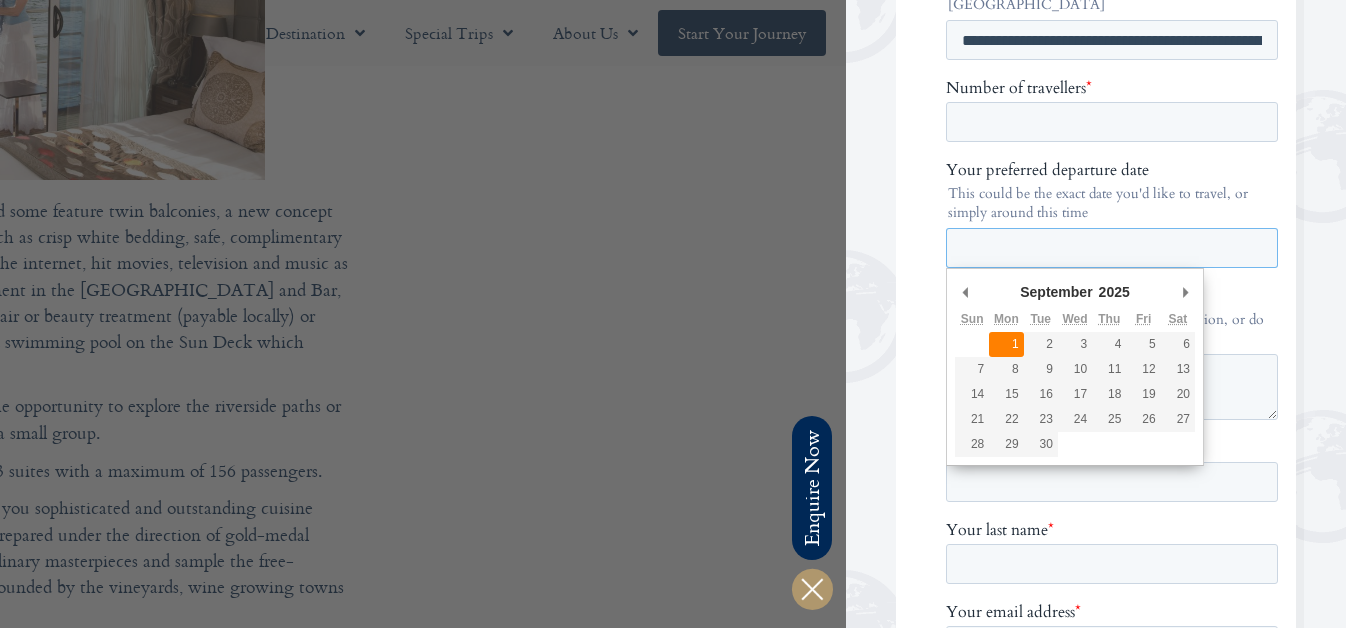 type on "2025-09-01" 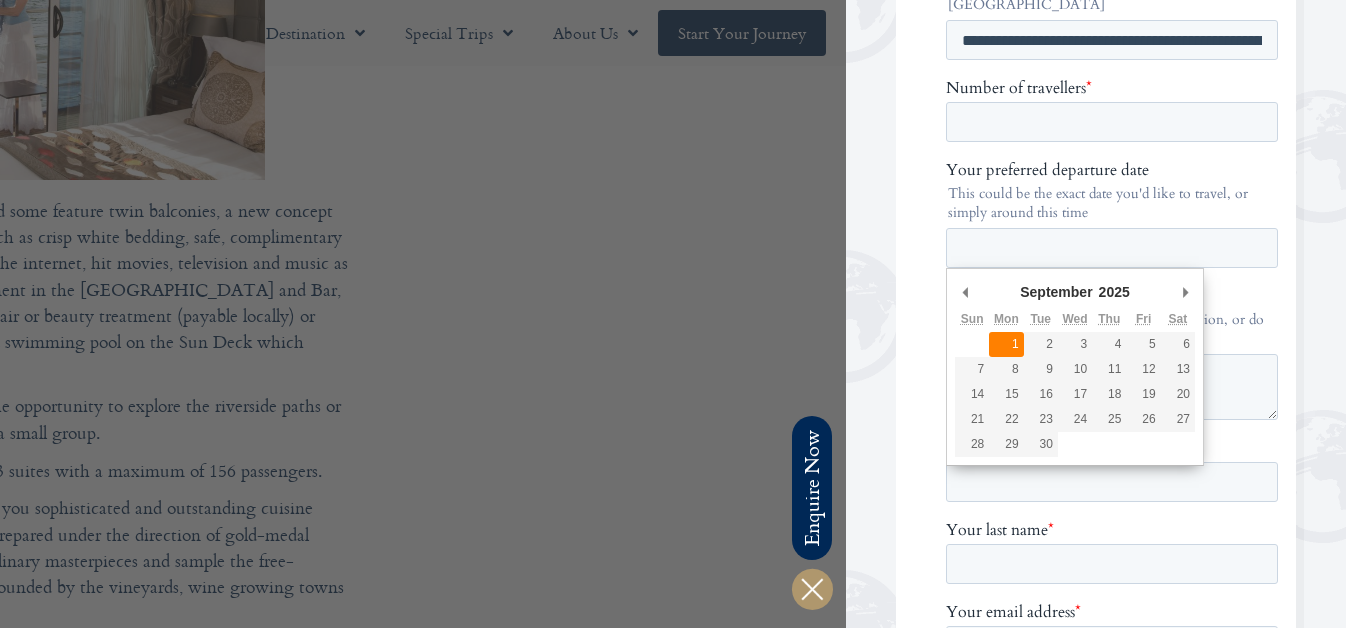 type on "**********" 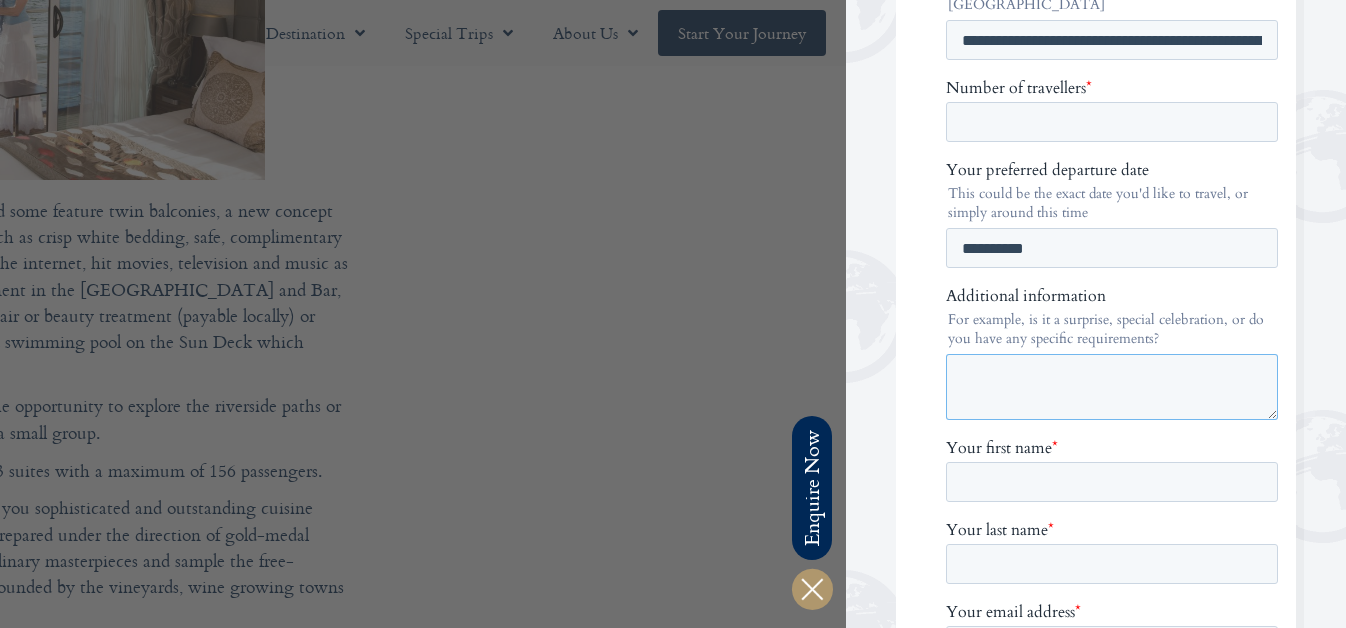 click on "Additional information" at bounding box center [1112, 387] 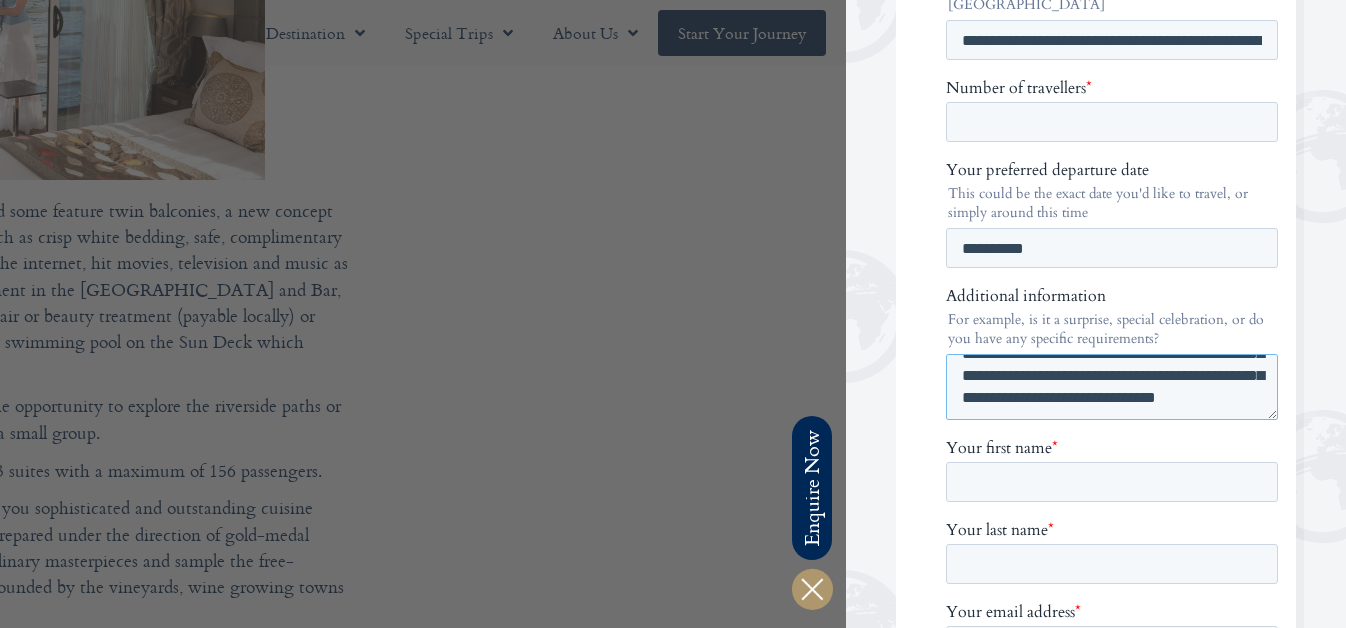 scroll, scrollTop: 0, scrollLeft: 0, axis: both 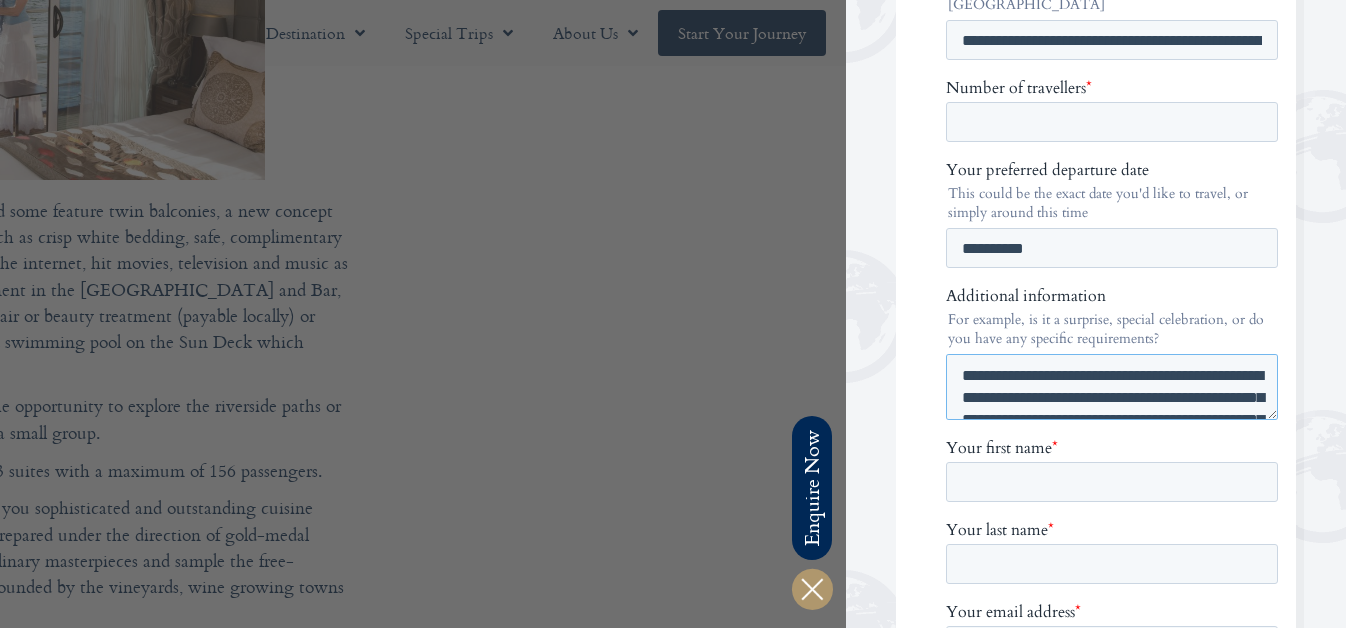 drag, startPoint x: 963, startPoint y: 357, endPoint x: 1185, endPoint y: 375, distance: 222.72853 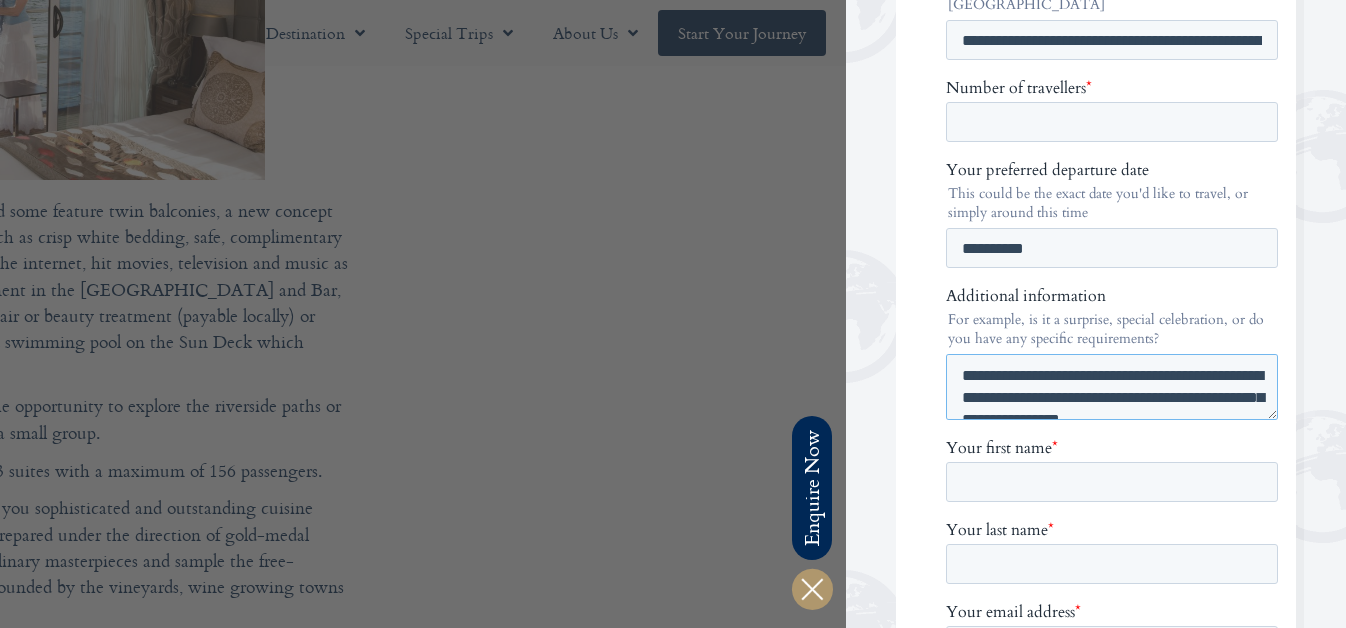 click on "**********" at bounding box center (1112, 387) 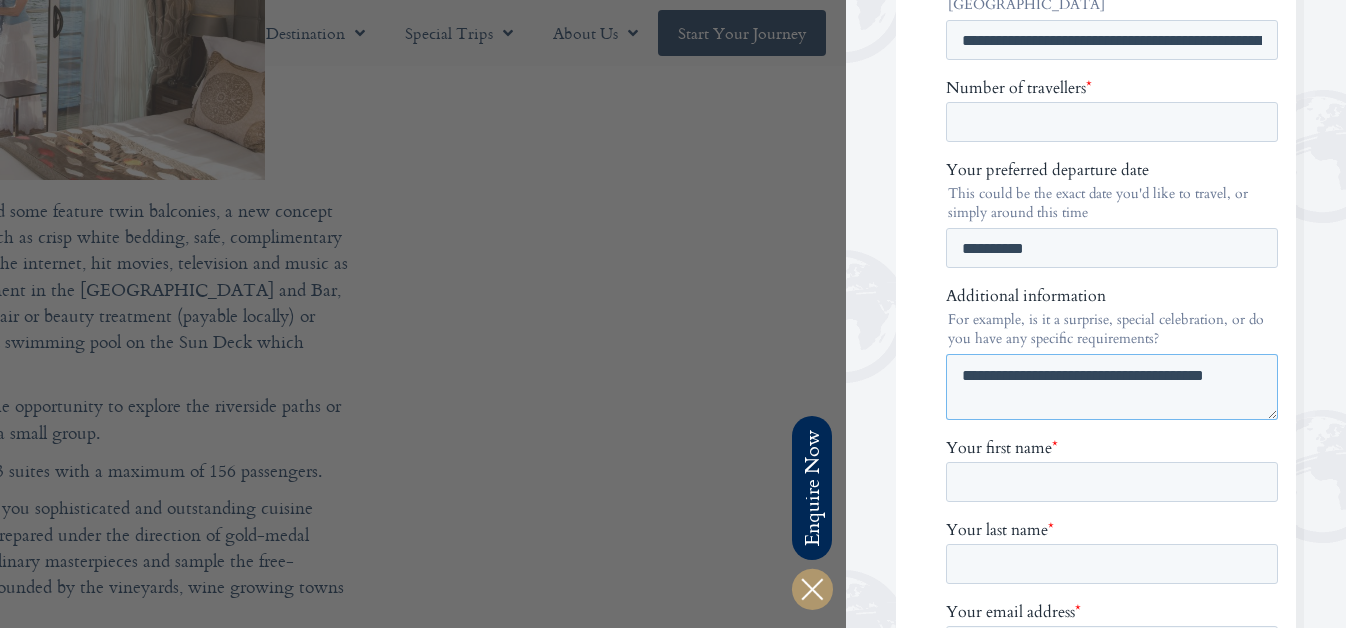 click on "**********" at bounding box center [1112, 387] 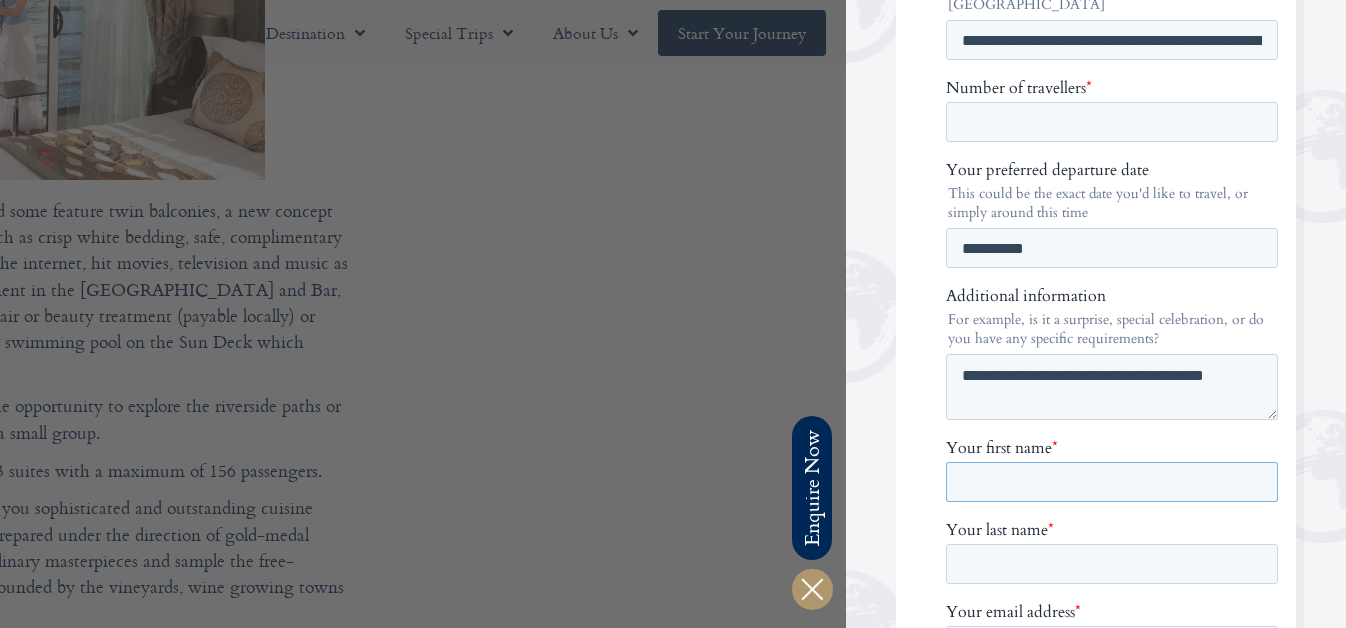 click on "Your first name *" at bounding box center [1112, 482] 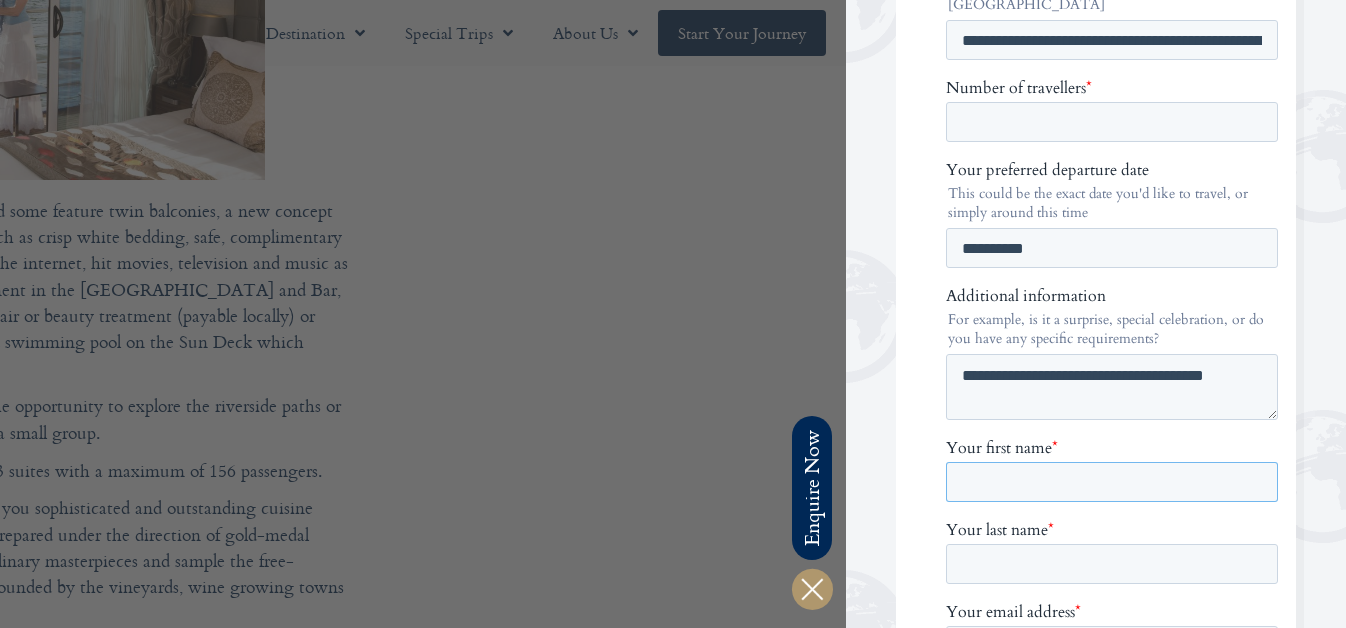 type on "******" 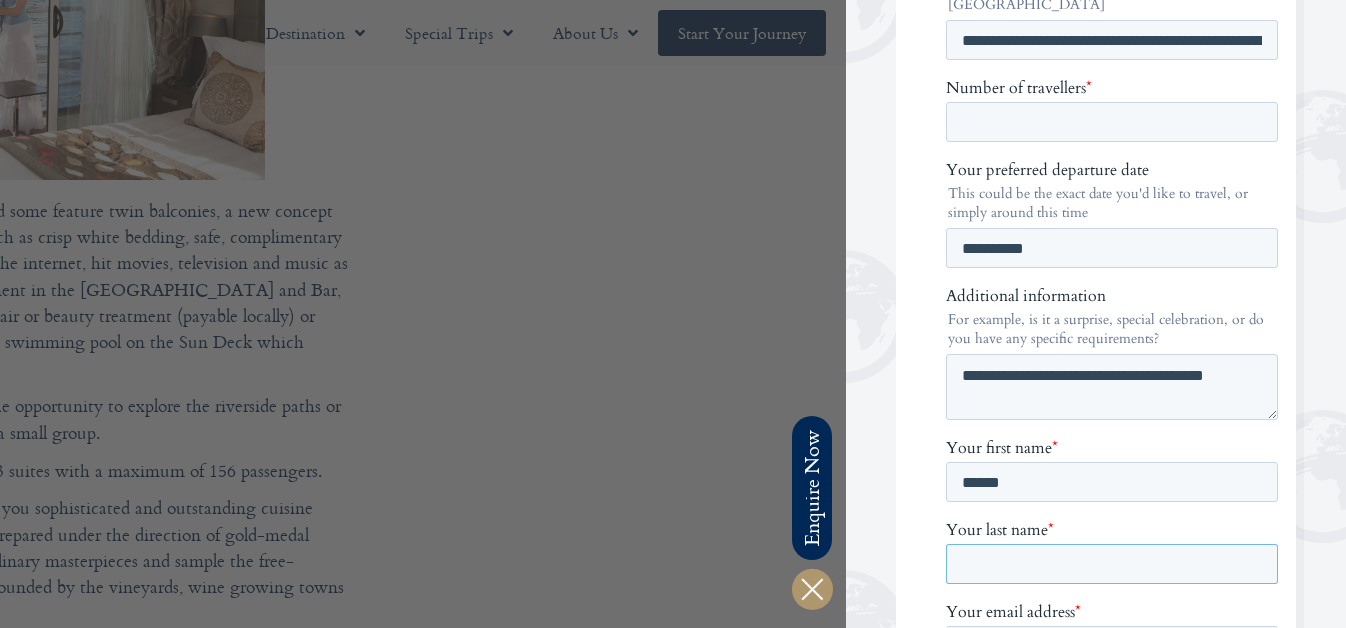 type on "**********" 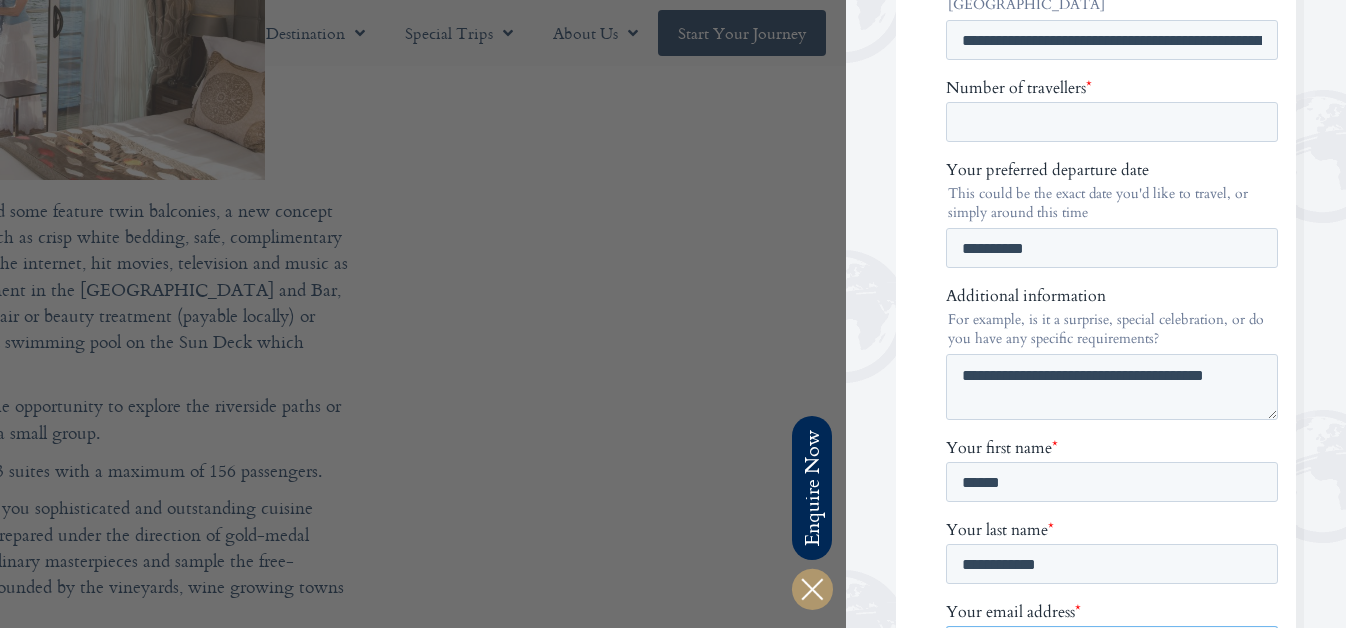 type on "**********" 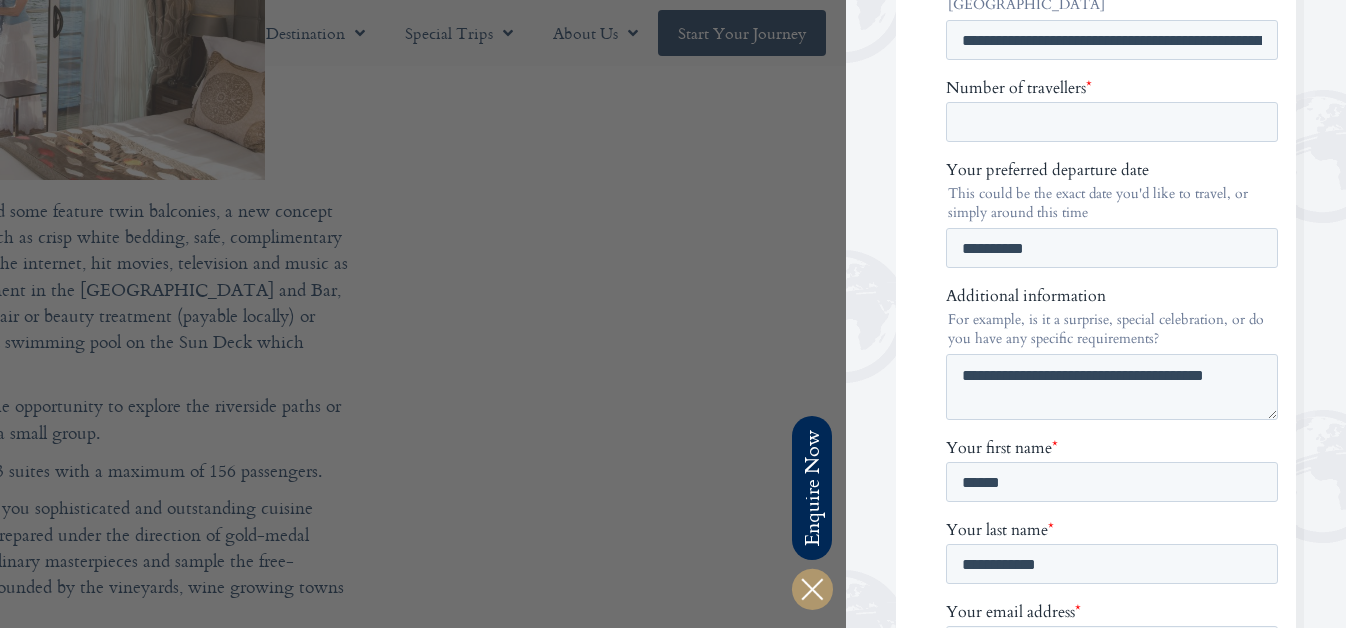 type on "**********" 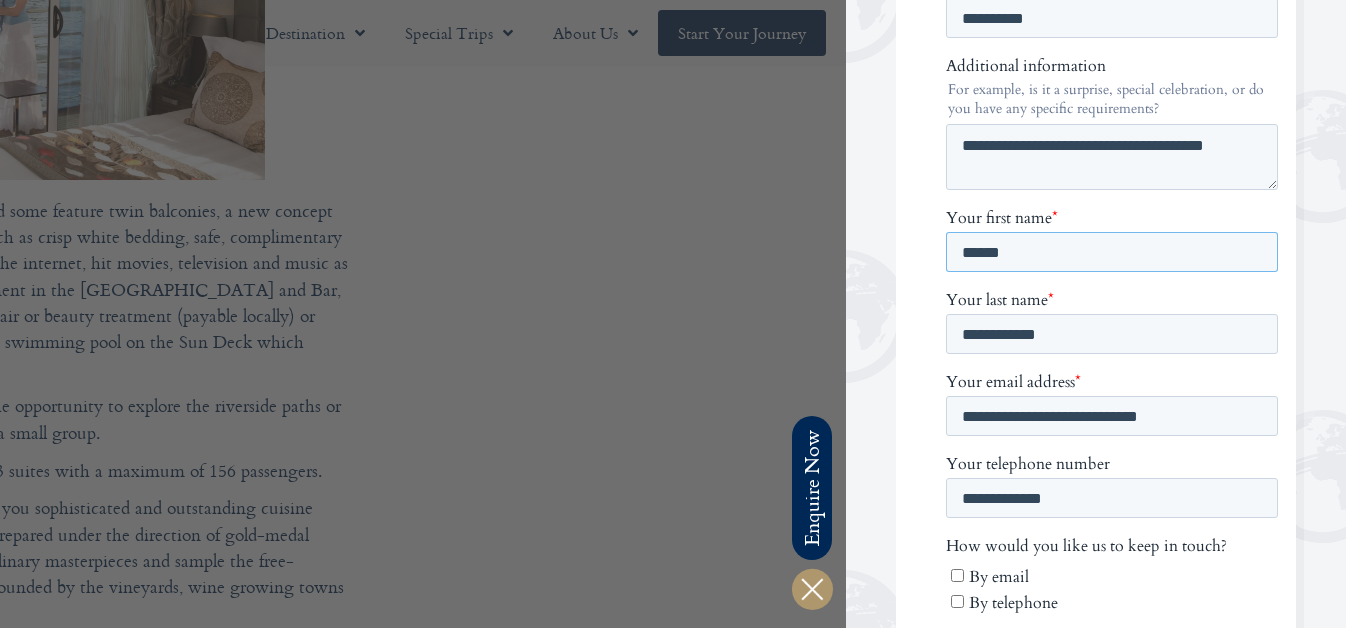 scroll, scrollTop: 757, scrollLeft: 0, axis: vertical 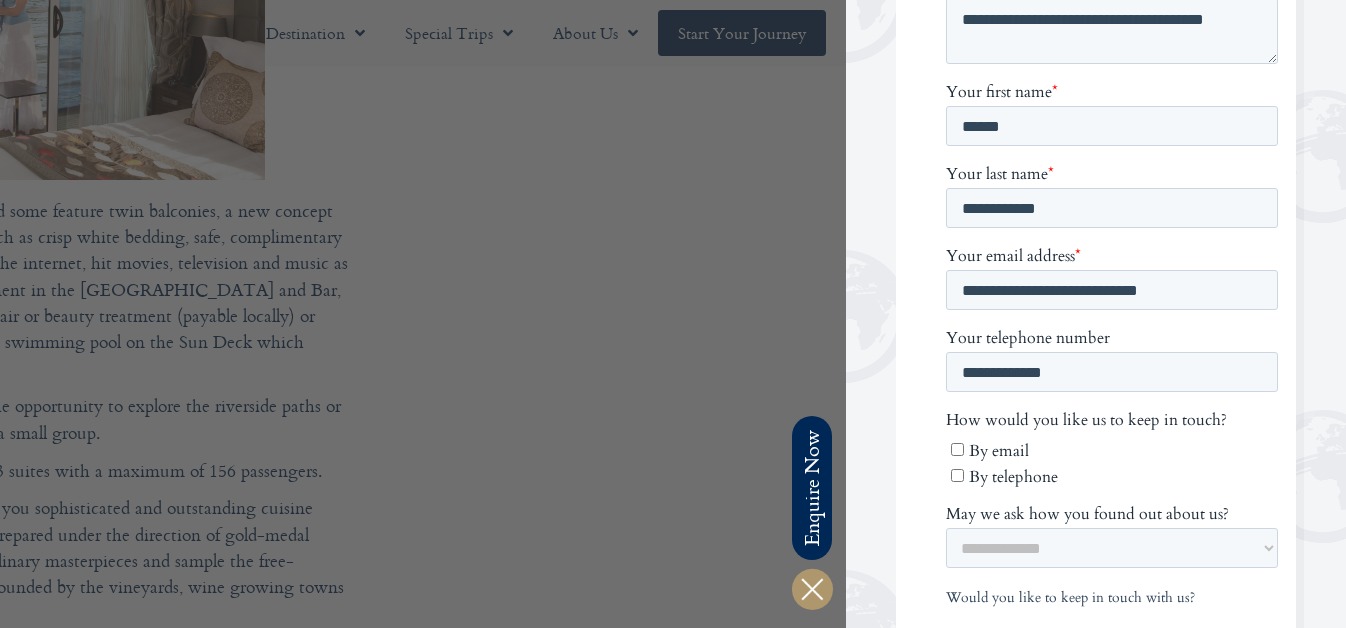 click on "By email" at bounding box center (999, 451) 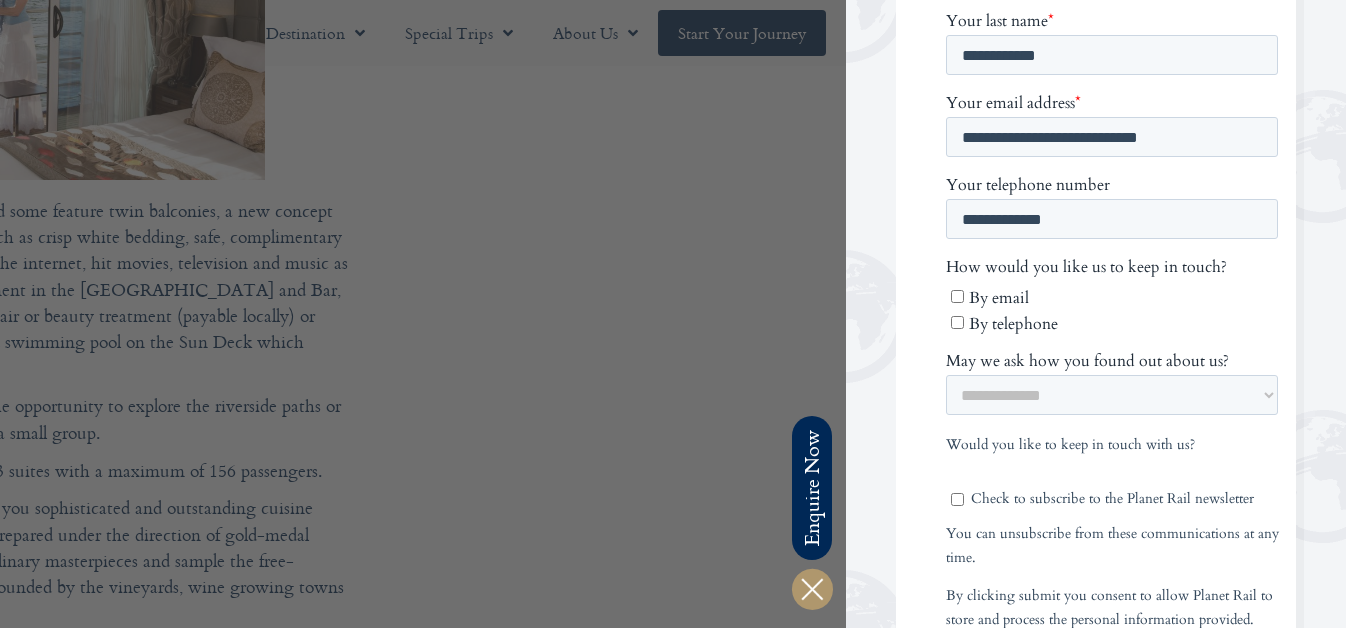 scroll, scrollTop: 1020, scrollLeft: 0, axis: vertical 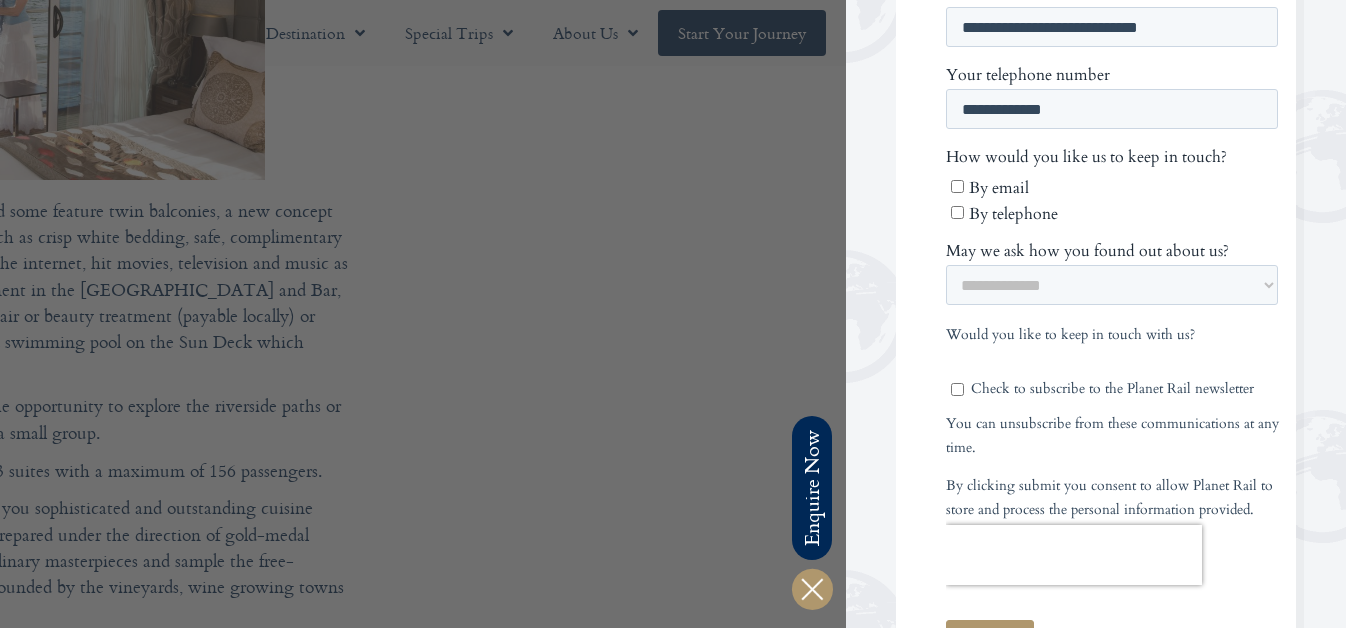 click on "Check to subscribe to the Planet Rail newsletter" at bounding box center (1124, 389) 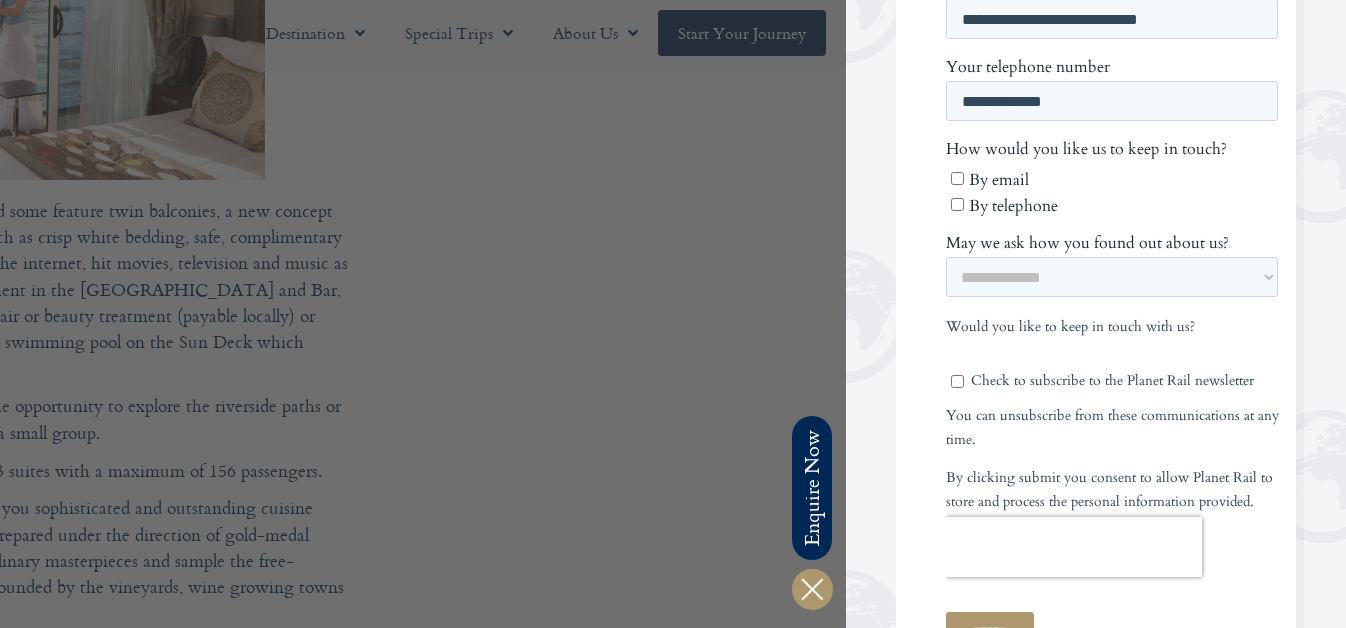 scroll, scrollTop: 1141, scrollLeft: 0, axis: vertical 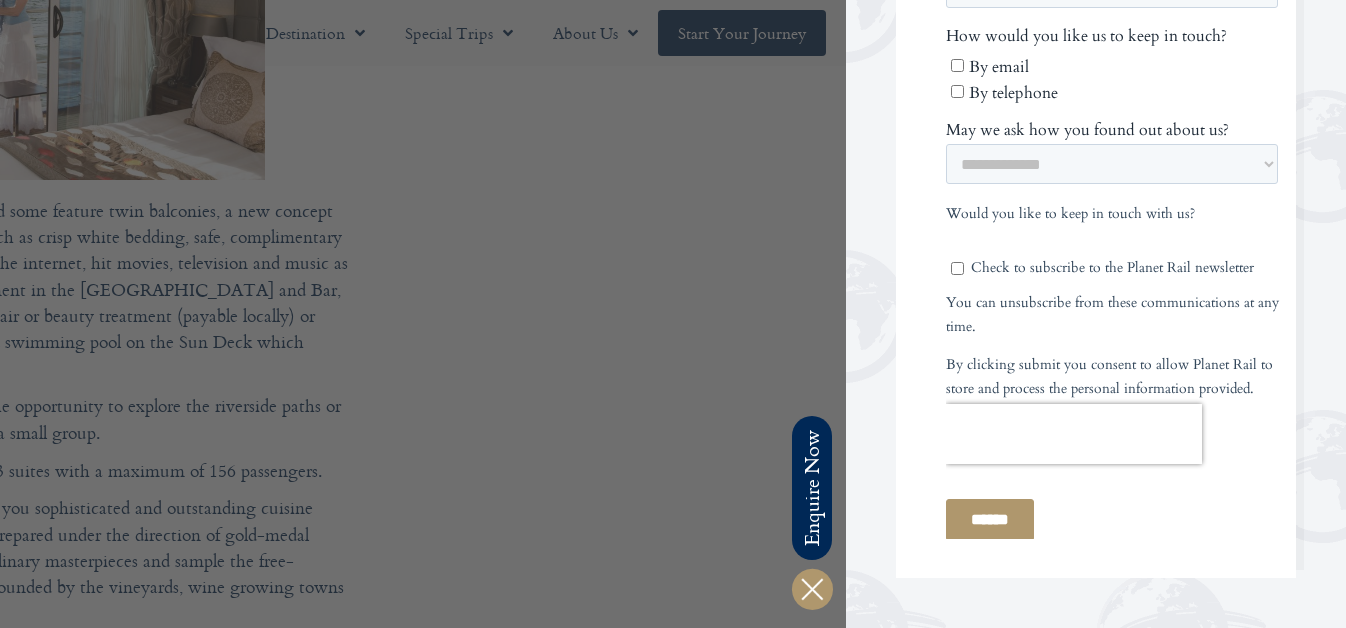 click on "******" at bounding box center [990, 520] 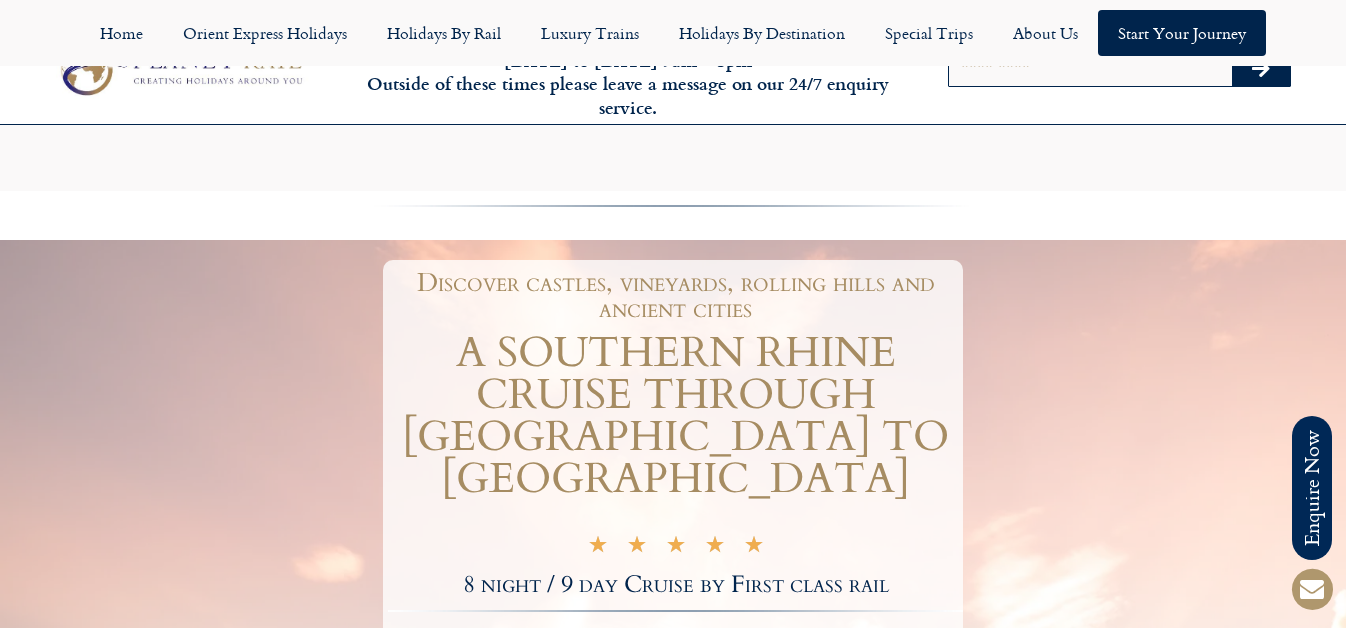 scroll, scrollTop: 0, scrollLeft: 0, axis: both 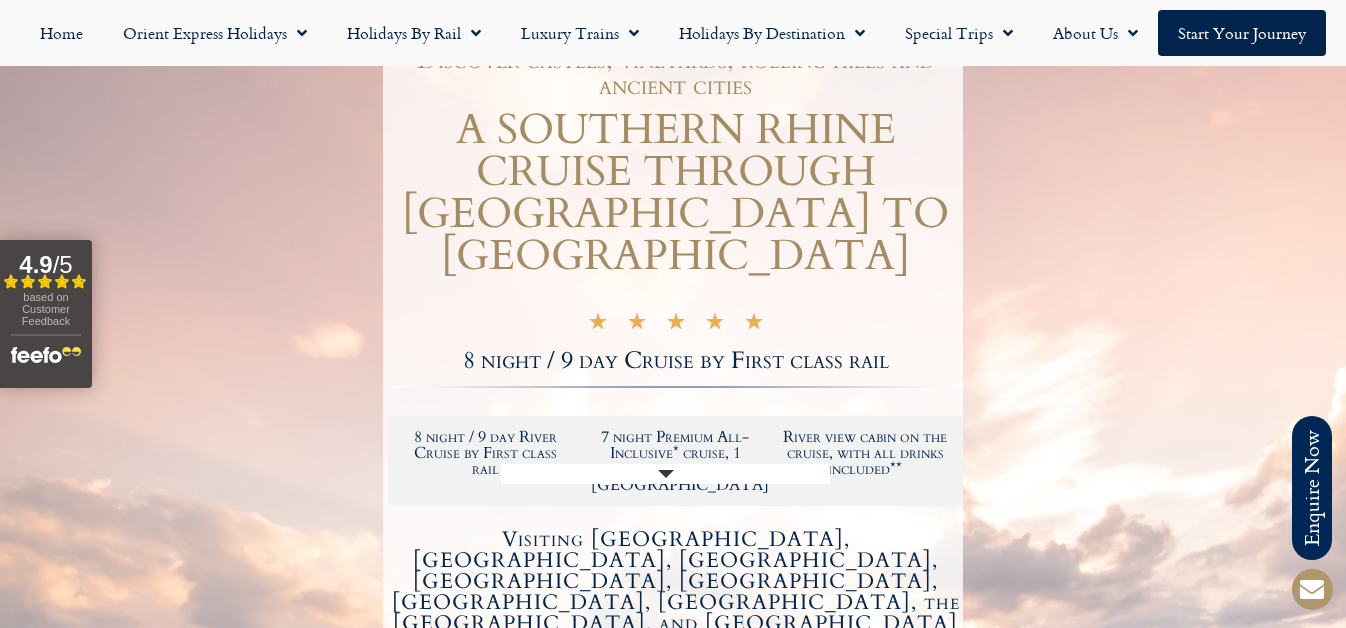 click 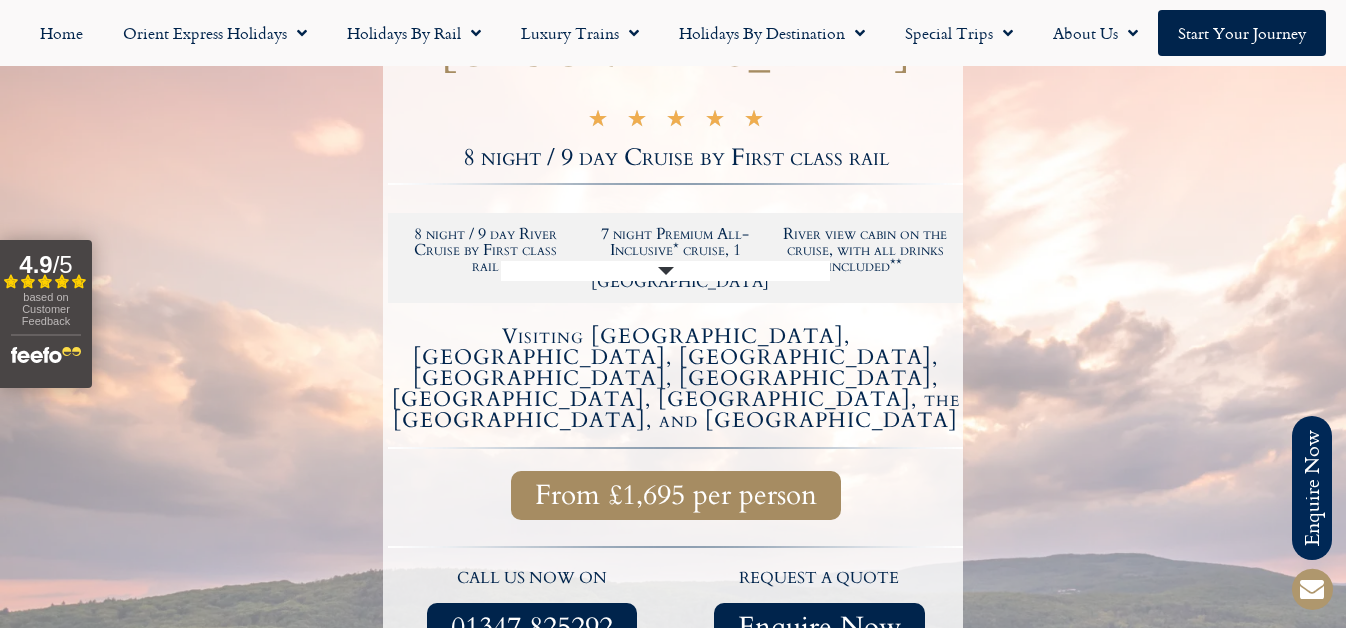 scroll, scrollTop: 466, scrollLeft: 0, axis: vertical 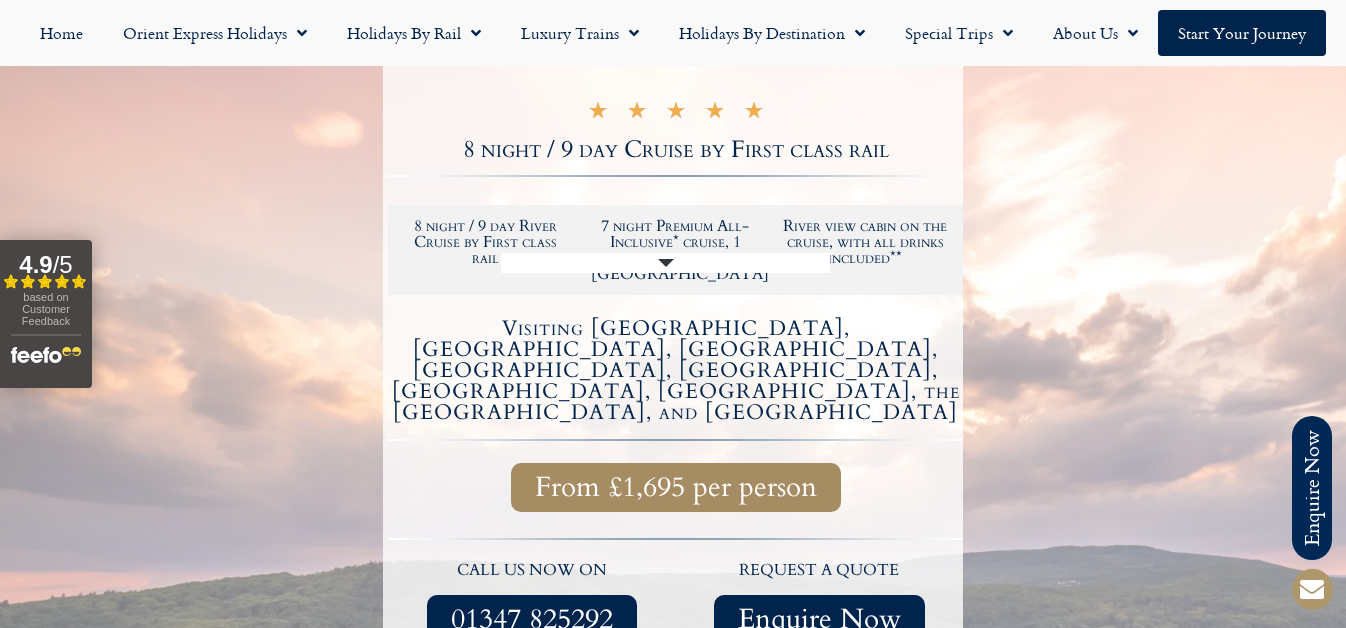 click on "From £1,695 per person" at bounding box center [676, 487] 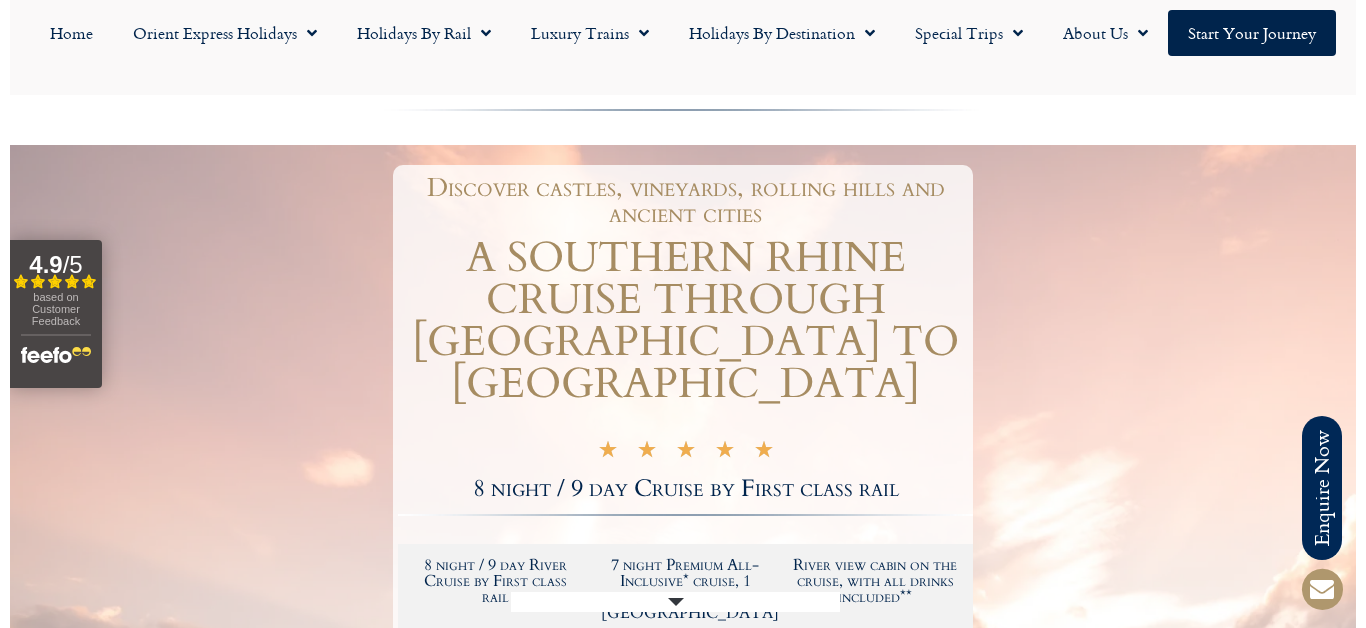 scroll, scrollTop: 0, scrollLeft: 0, axis: both 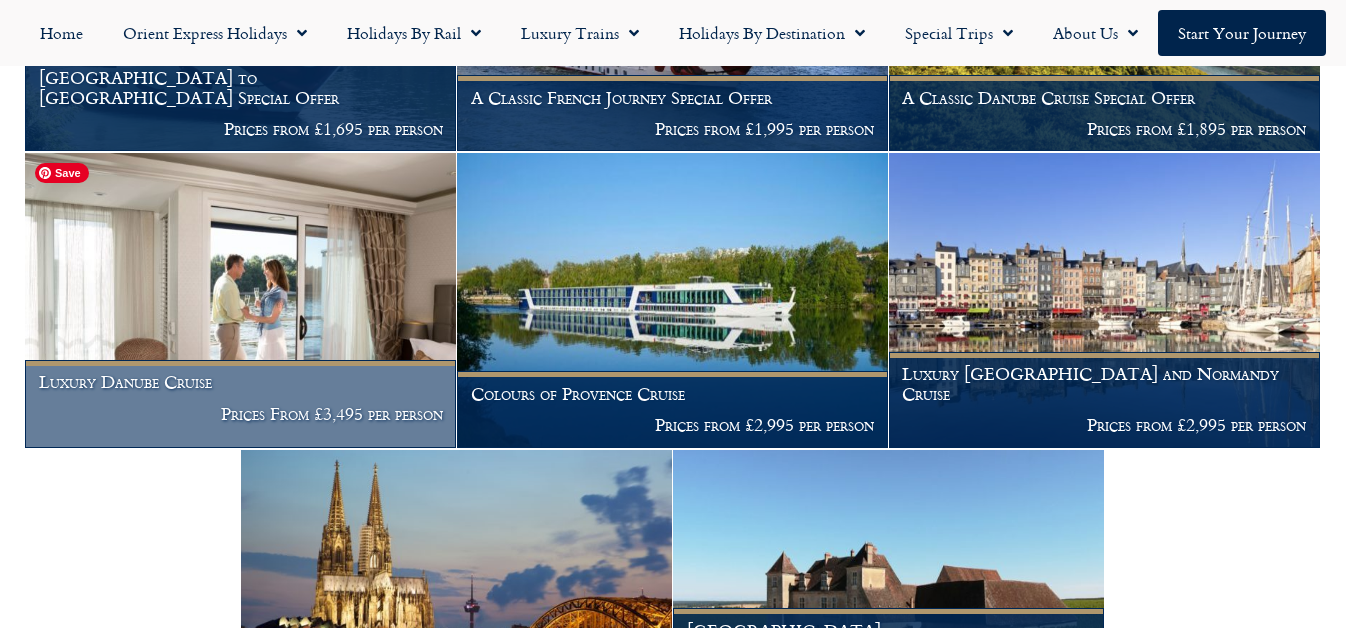 click at bounding box center (240, 300) 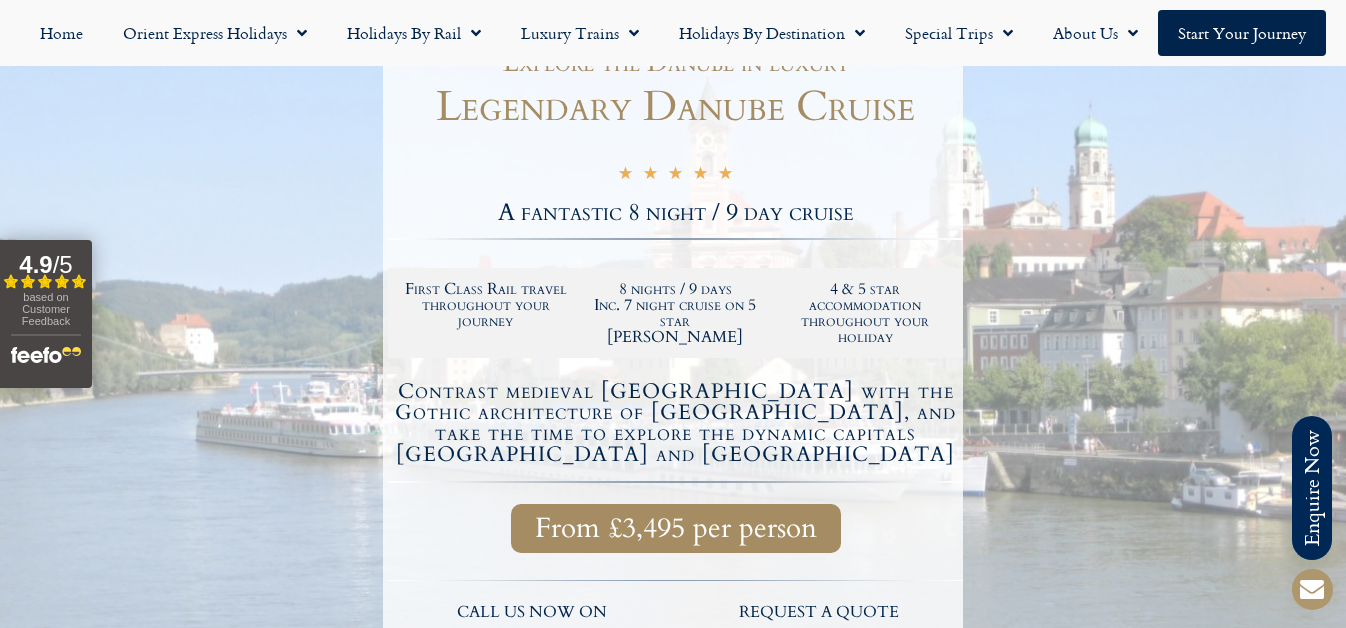 scroll, scrollTop: 220, scrollLeft: 0, axis: vertical 